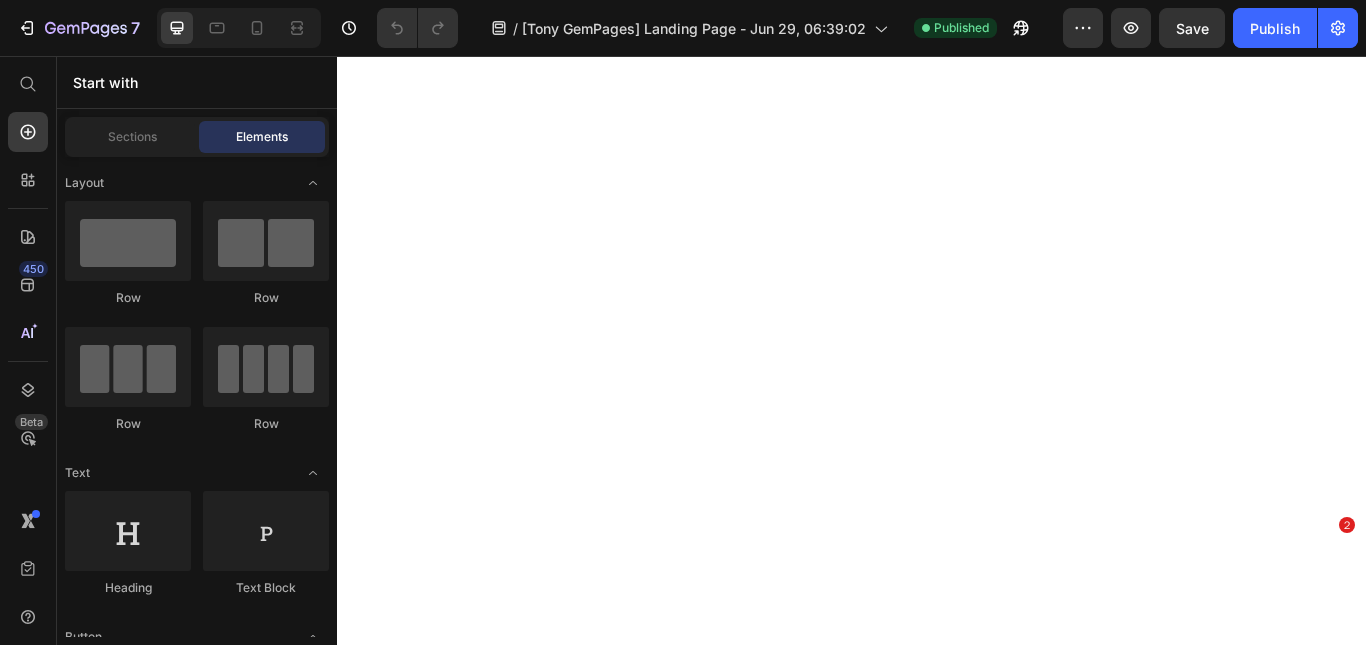 scroll, scrollTop: 0, scrollLeft: 0, axis: both 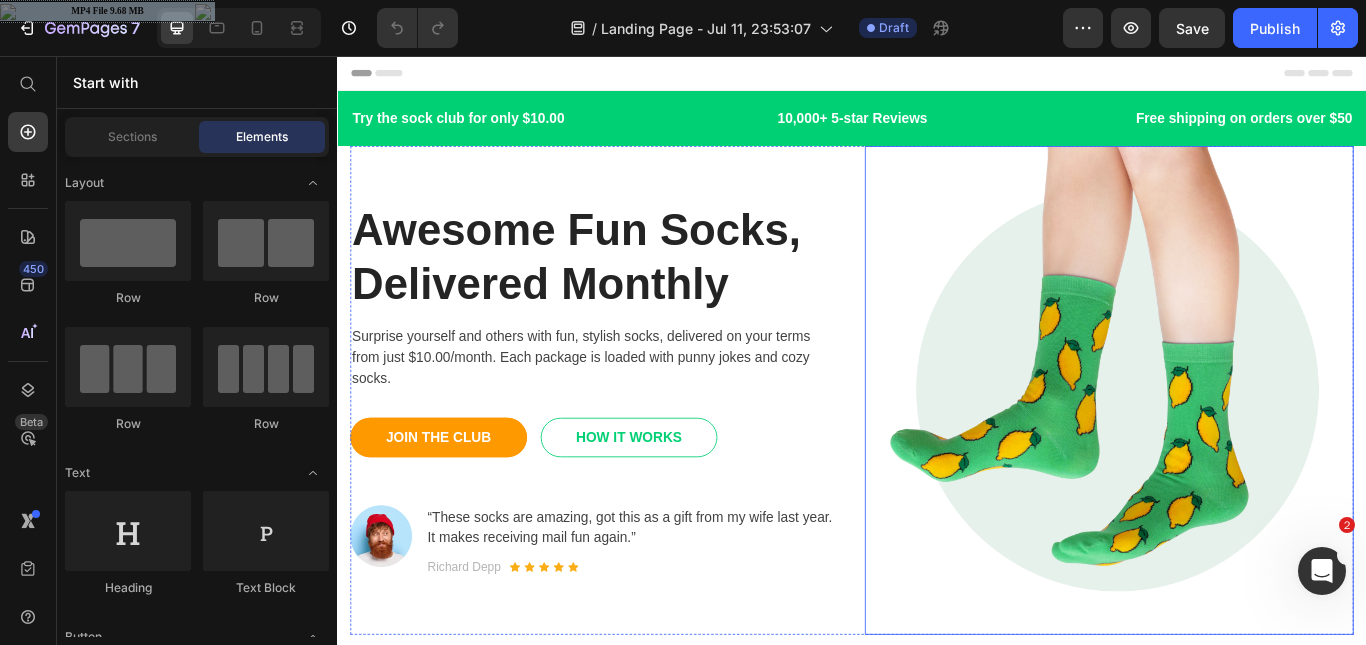 click at bounding box center (1237, 446) 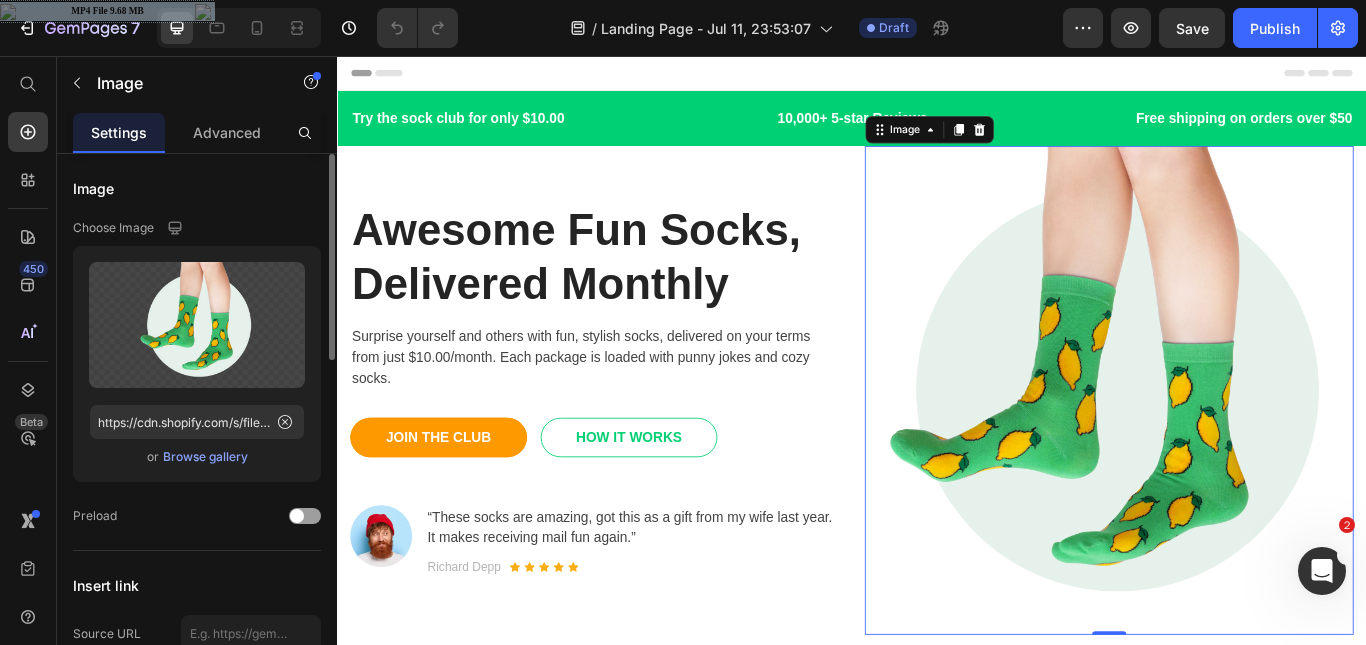 click on "Browse gallery" at bounding box center (205, 457) 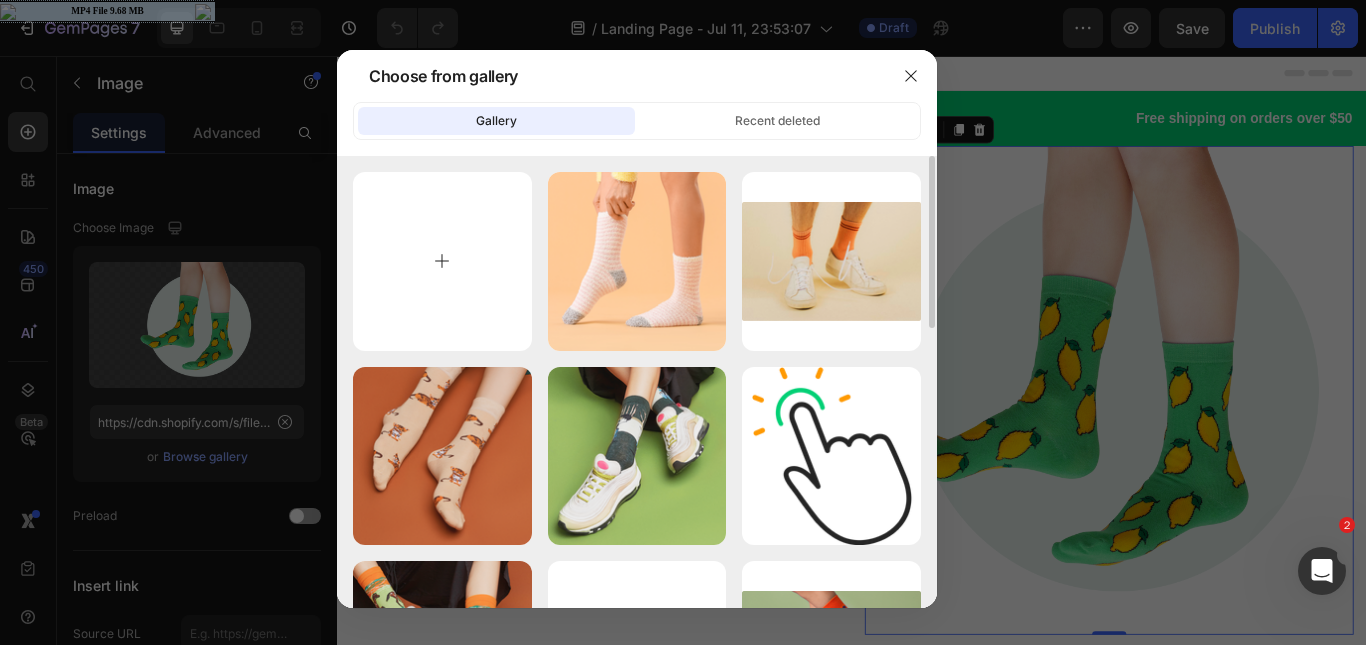 click at bounding box center (442, 261) 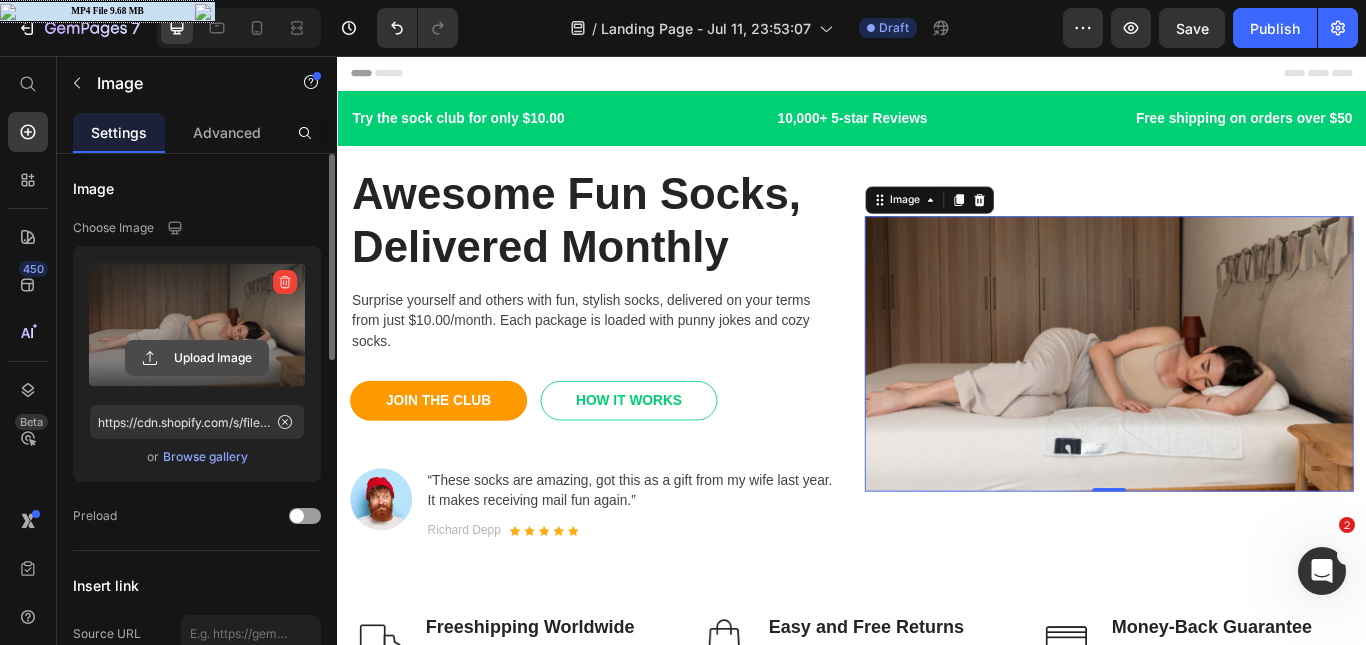 click 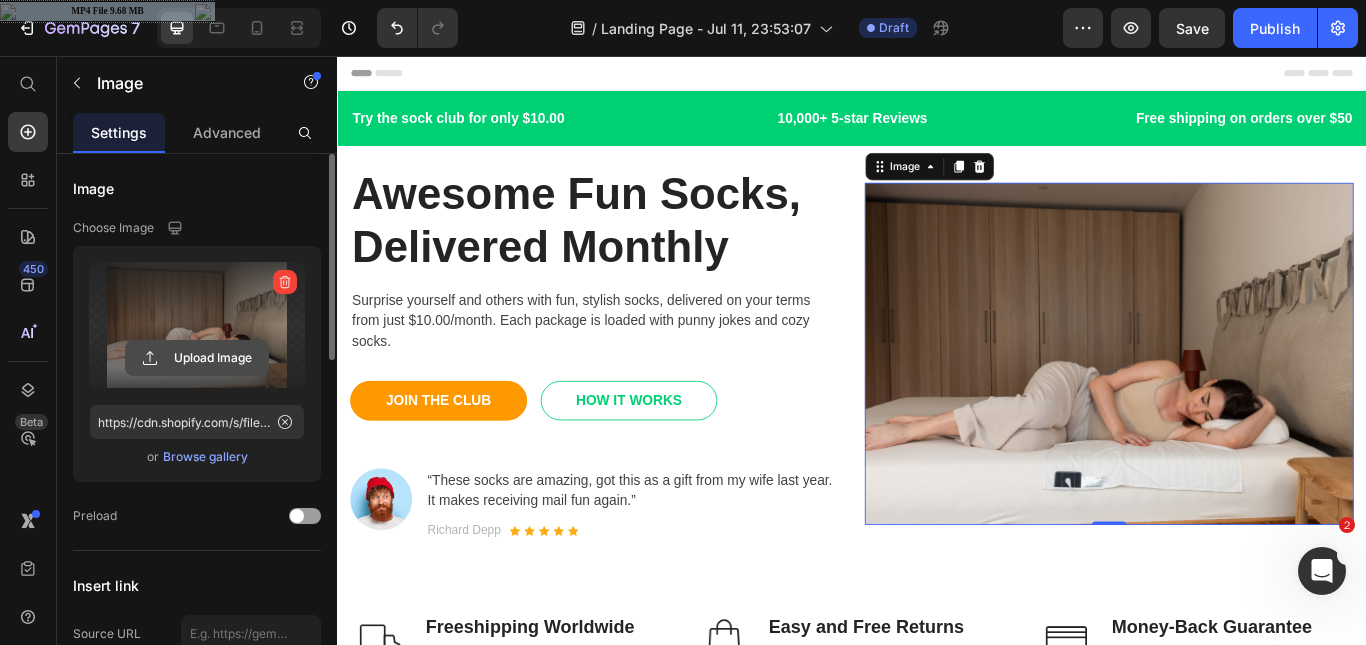 click 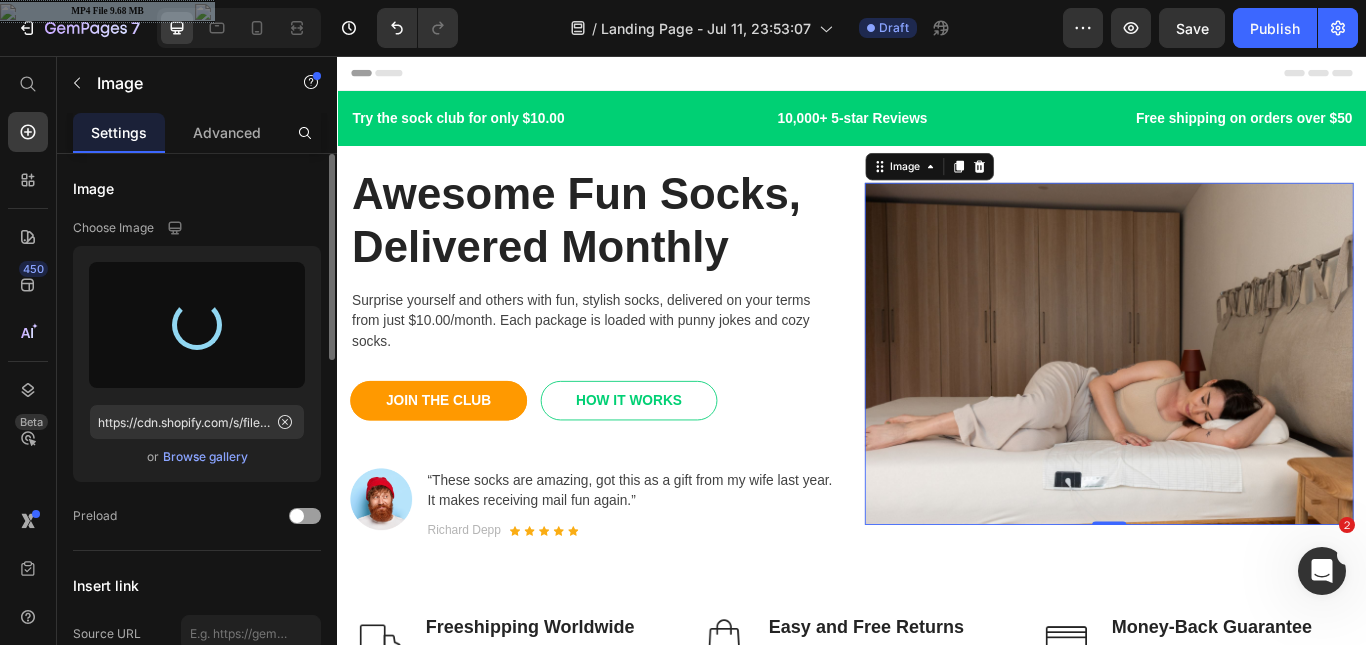 type on "https://cdn.shopify.com/s/files/1/0838/9256/8396/files/gempages_571843924486783815-e5814c22-837e-4a6d-a97d-43c6b3201122.png" 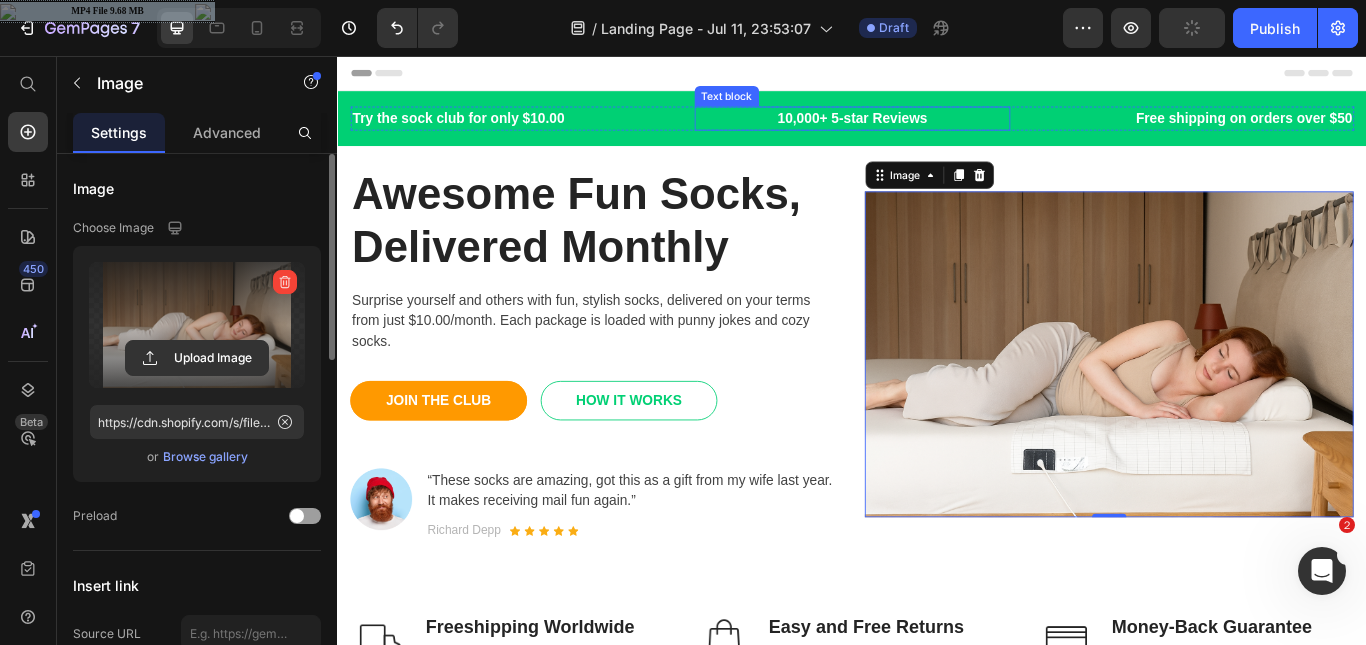 click on "10,000+ 5-star Reviews" at bounding box center [937, 129] 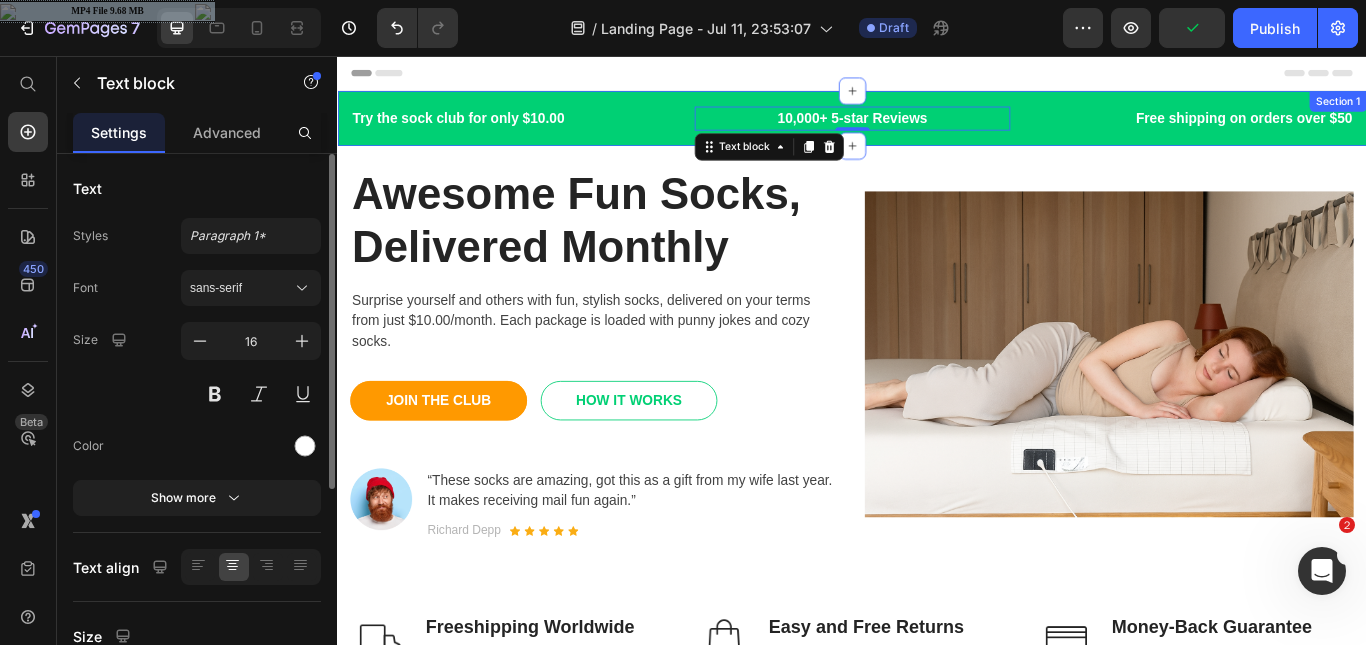 click on "Try the sock club for only $10.00 Text block 10,000+ 5-star Reviews Text block   0 Free shipping on orders over $50 Text block Row Try the sock club for only $10.00 Text block 10,000+ 5-star Reviews Text block Free shipping on orders over $50 Text block Carousel Row Section 1" at bounding box center [937, 129] 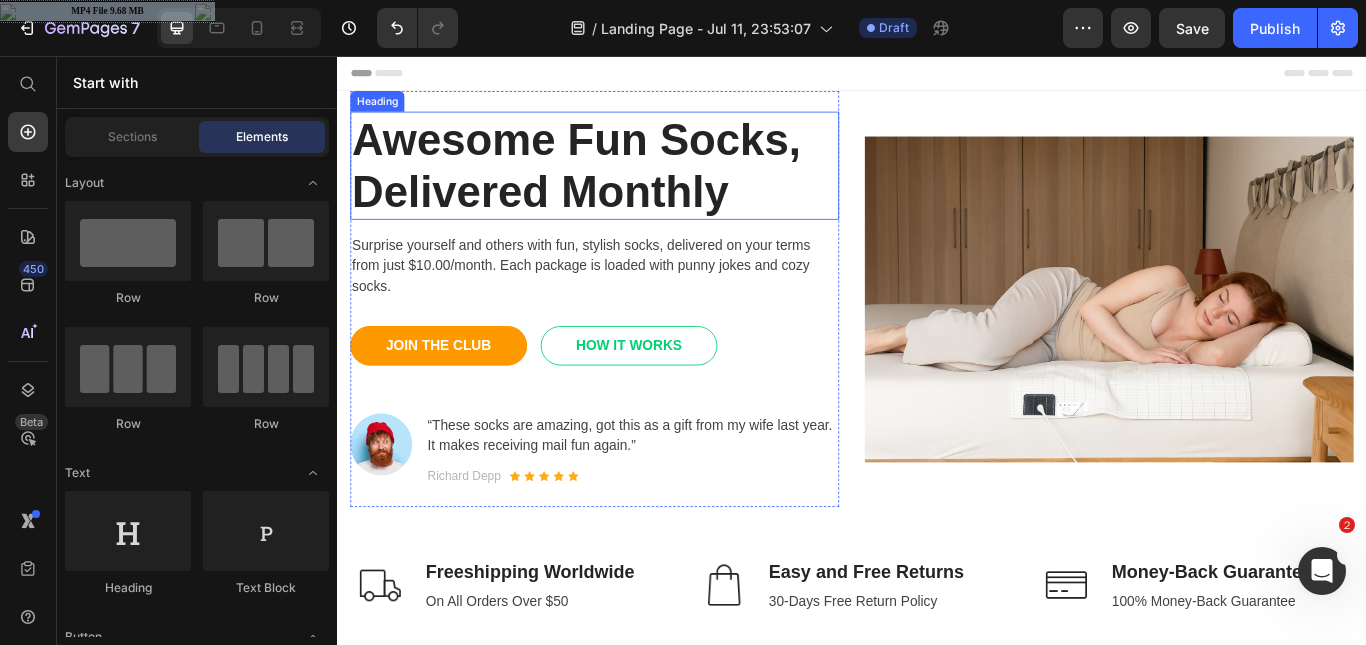 click on "Awesome Fun Socks, Delivered Monthly" at bounding box center (637, 184) 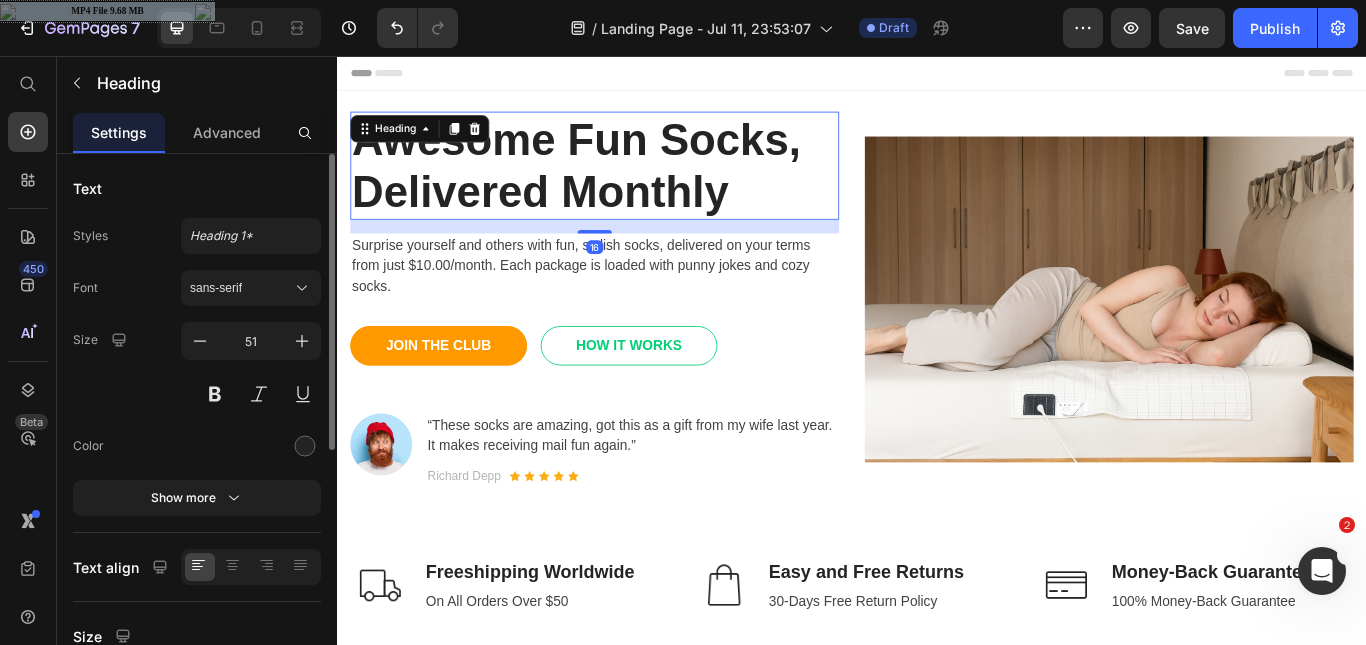 click on "Awesome Fun Socks, Delivered Monthly" at bounding box center [637, 184] 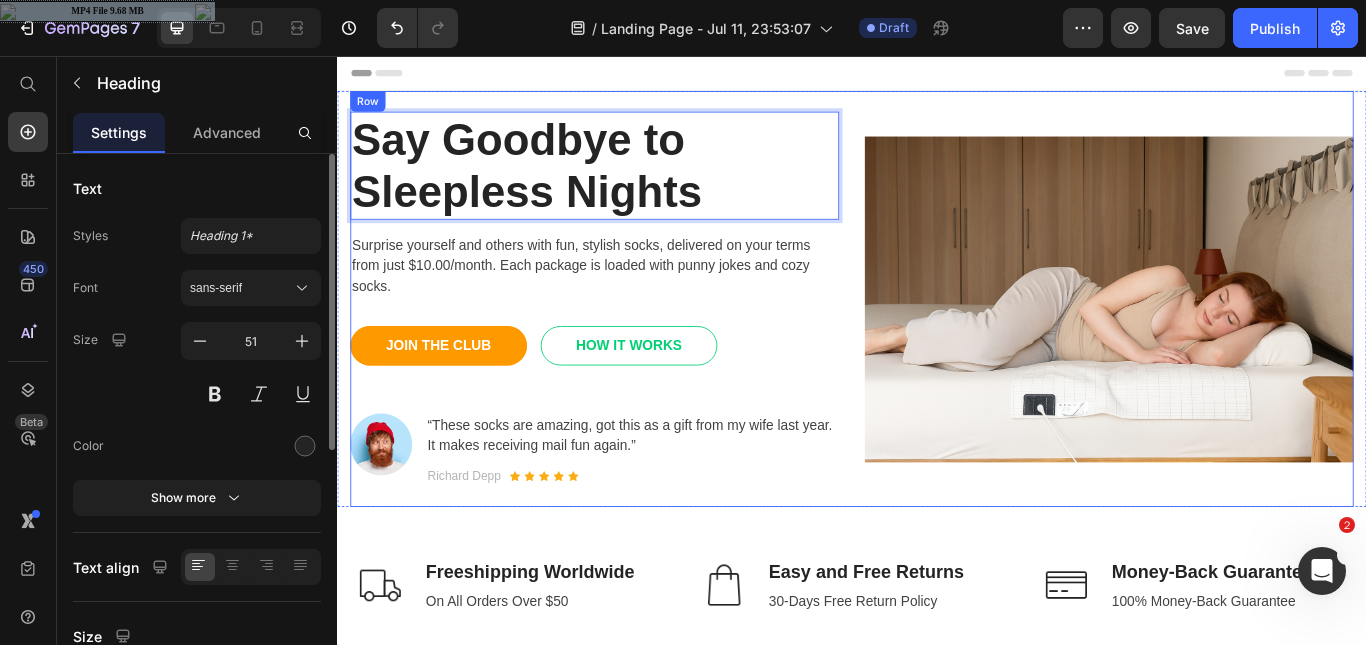click on "Image" at bounding box center [1237, 339] 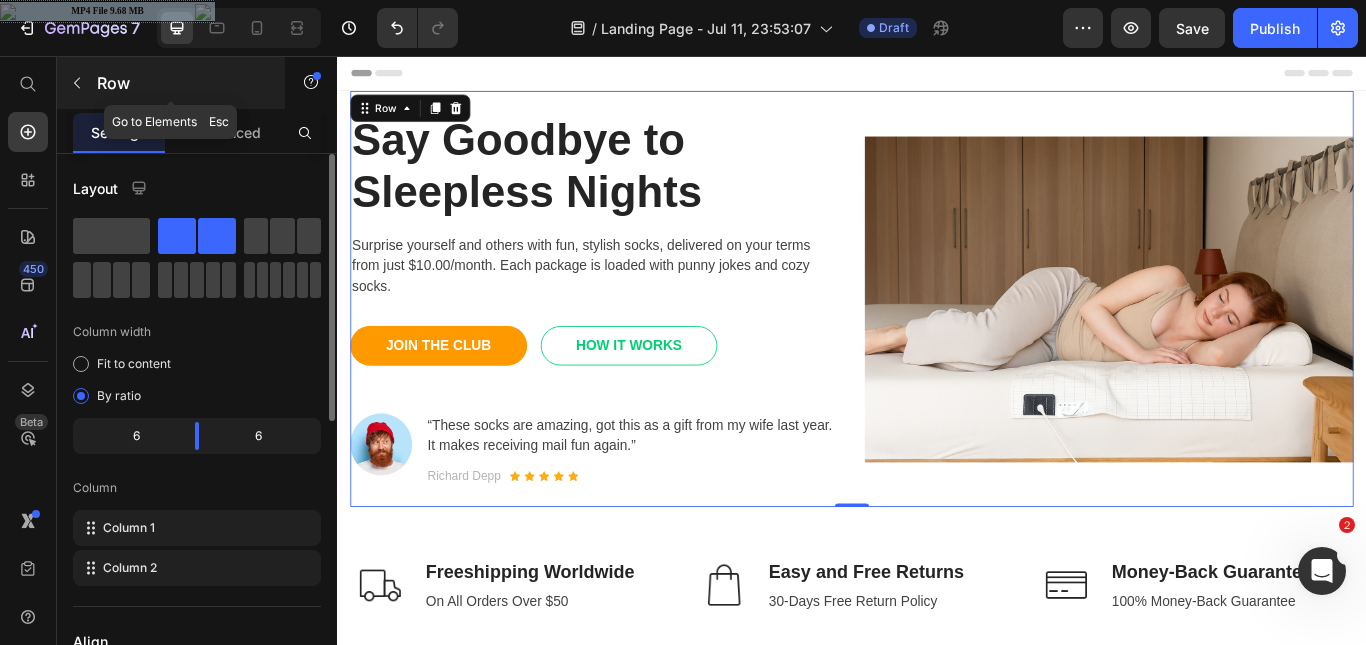 click at bounding box center (77, 83) 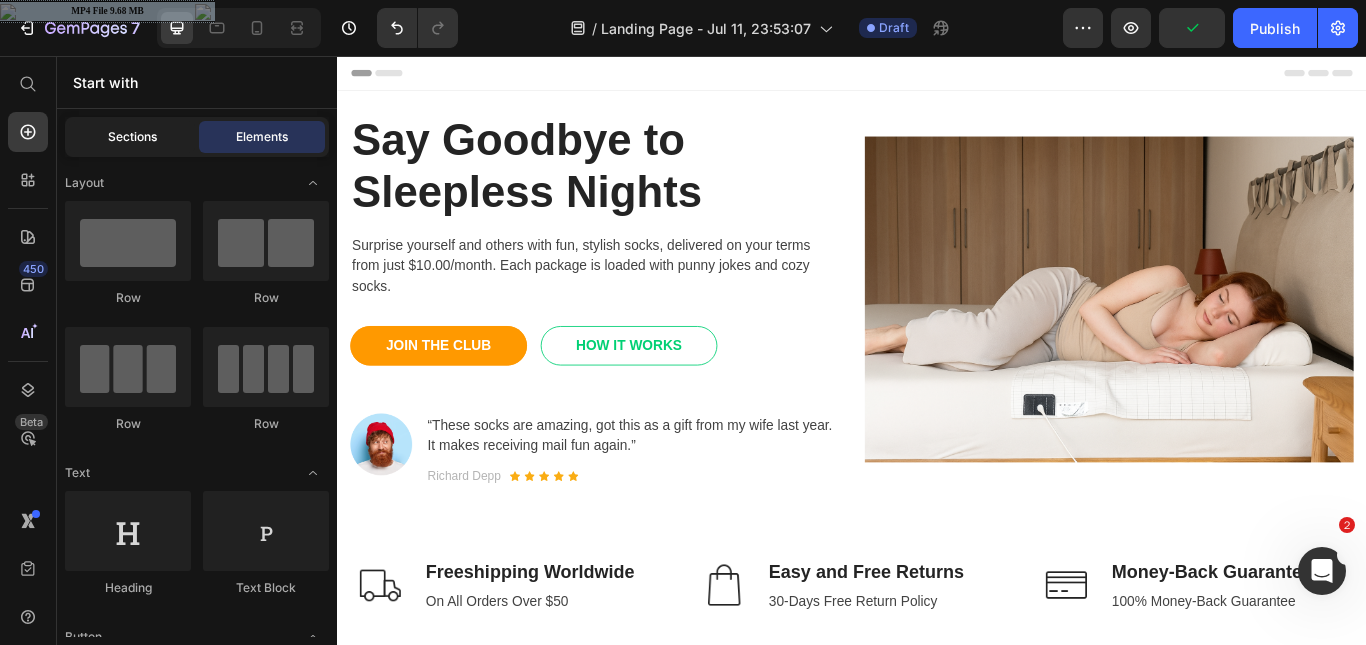 click on "Sections" 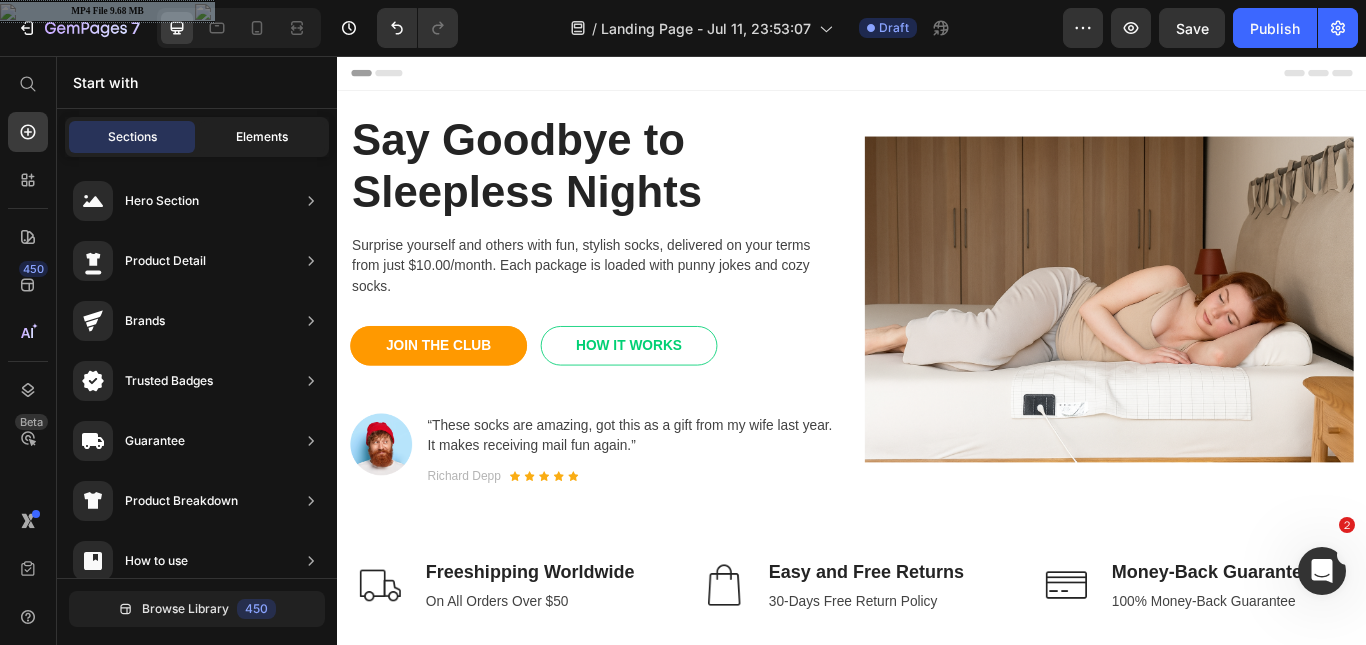 click on "Elements" at bounding box center (262, 137) 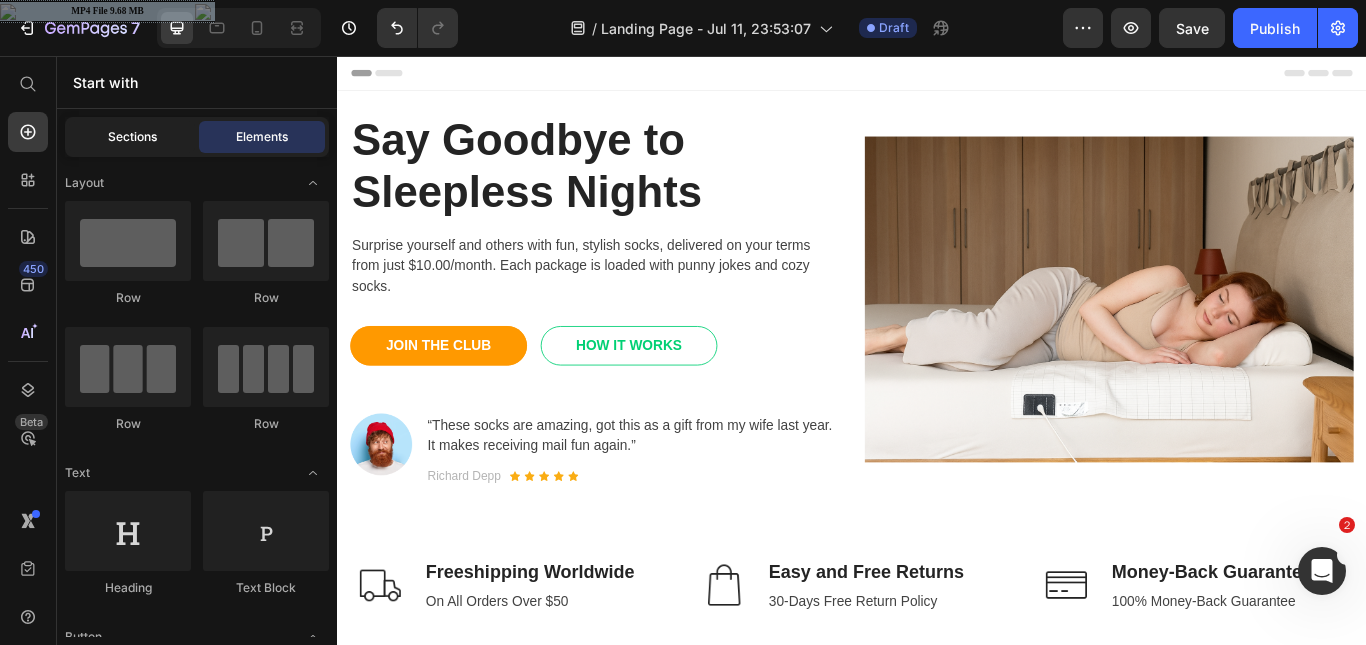 click on "Sections" at bounding box center [132, 137] 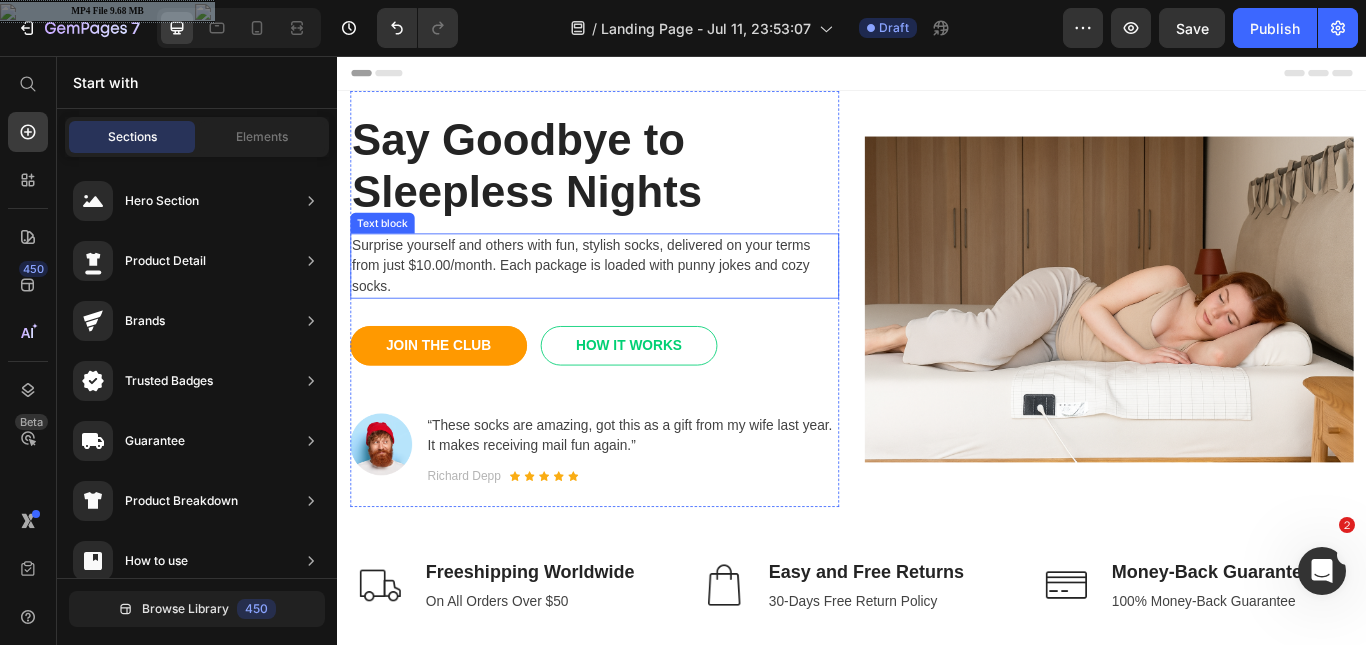 click on "Surprise yourself and others with fun, stylish socks, delivered on your terms from just $10.00/month. Each package is loaded with punny jokes and cozy socks." at bounding box center (637, 301) 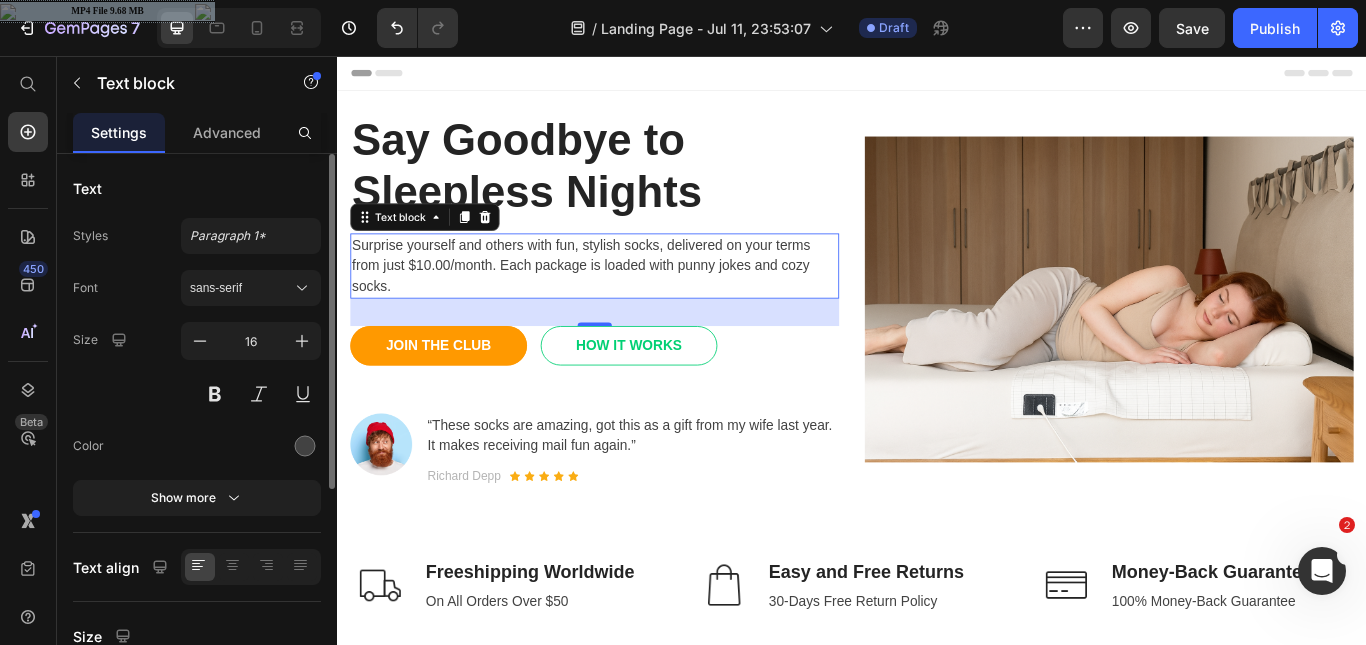 click on "Surprise yourself and others with fun, stylish socks, delivered on your terms from just $10.00/month. Each package is loaded with punny jokes and cozy socks." at bounding box center [637, 301] 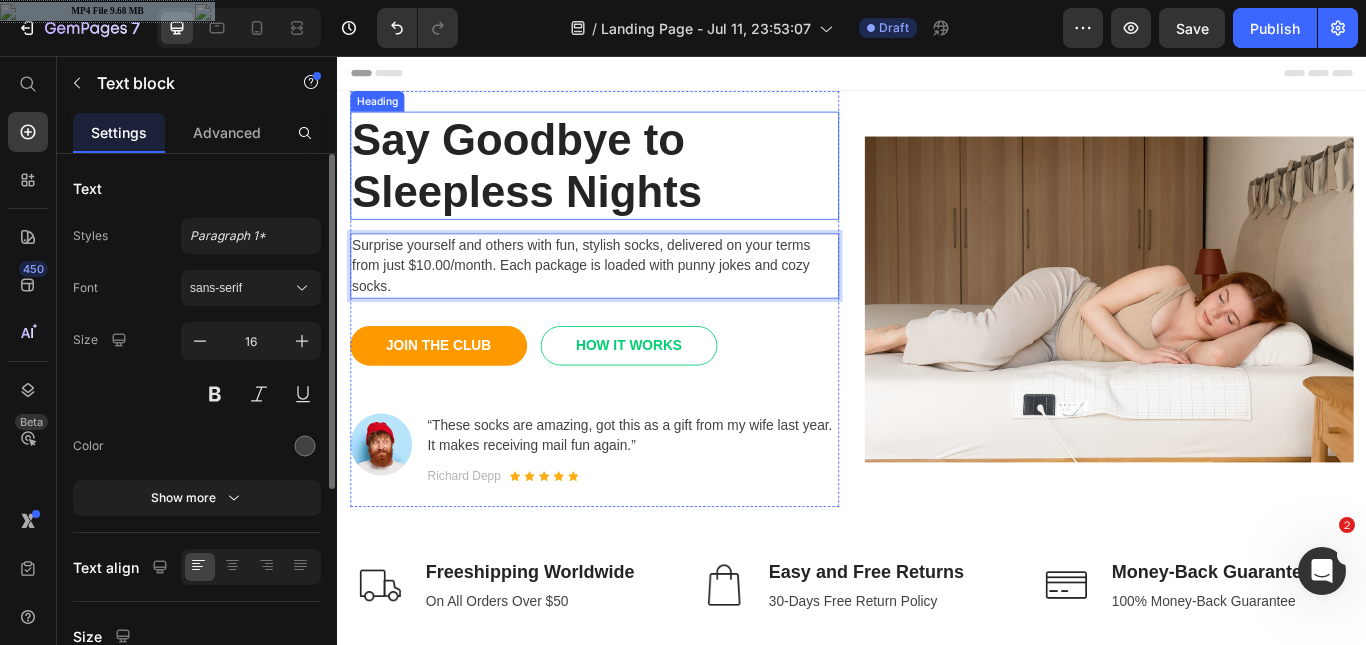 click on "Say Goodbye to Sleepless Nights" at bounding box center (637, 184) 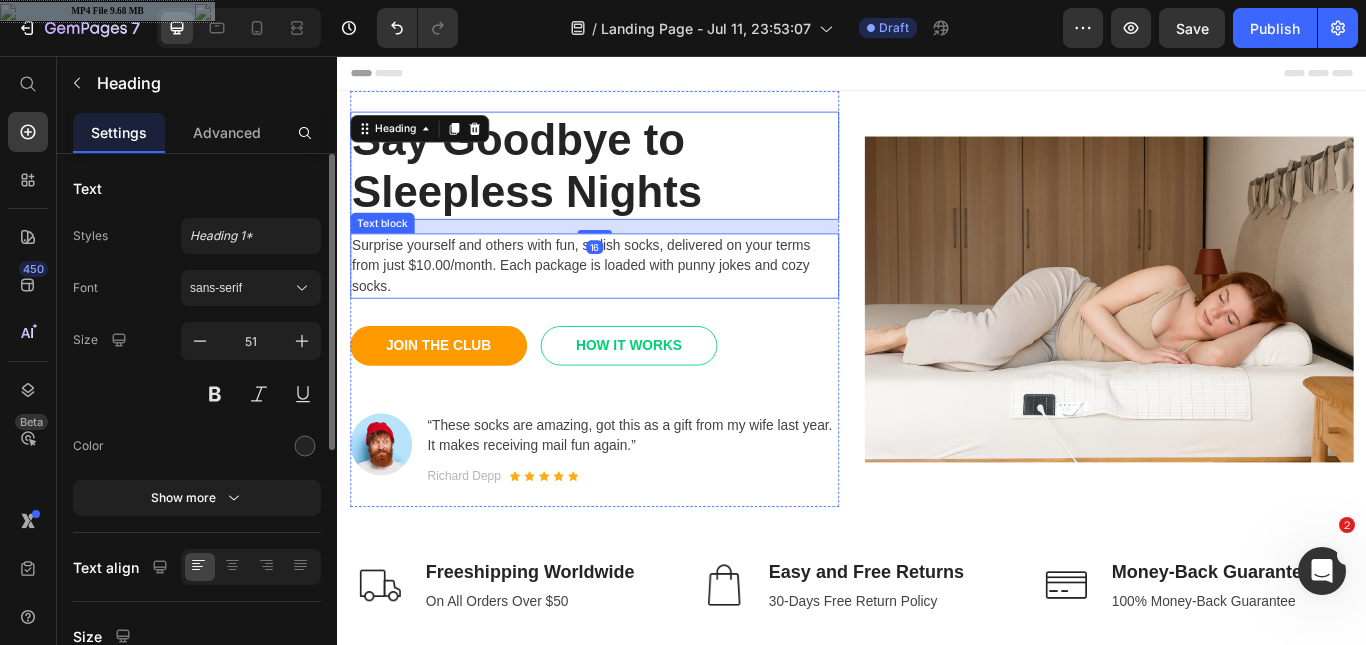 click on "Surprise yourself and others with fun, stylish socks, delivered on your terms from just $10.00/month. Each package is loaded with punny jokes and cozy socks." at bounding box center (637, 301) 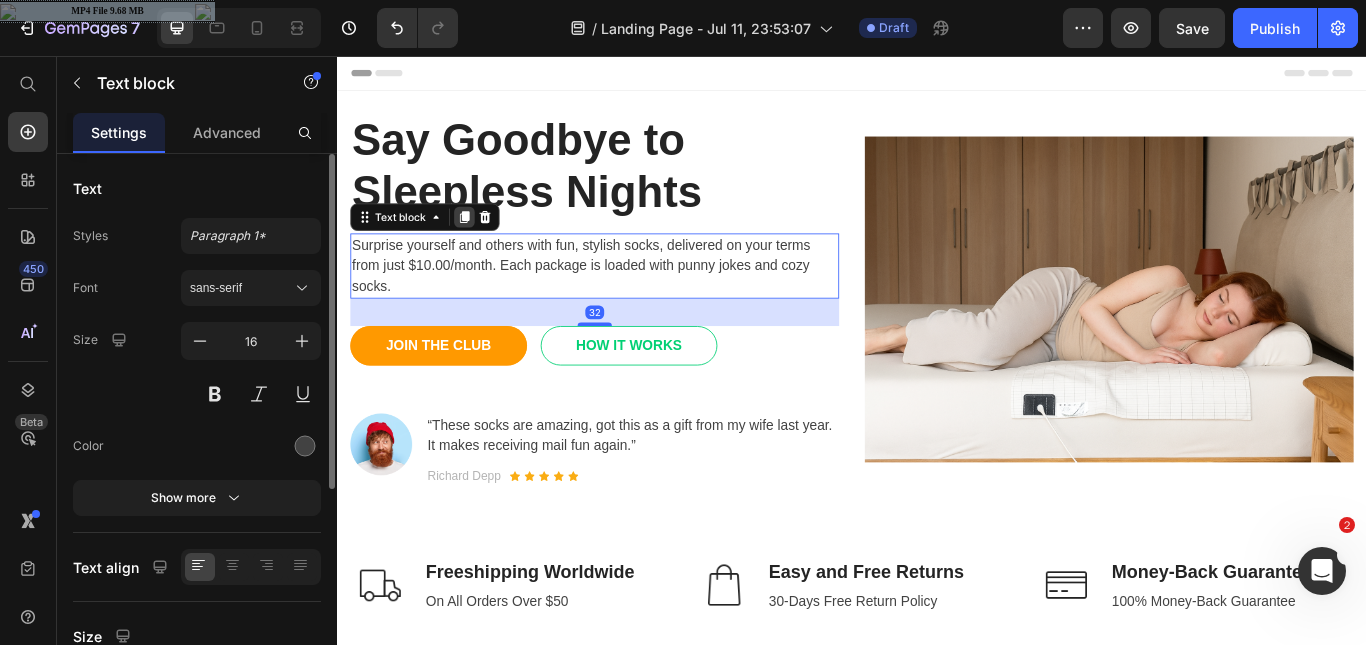 click at bounding box center [485, 244] 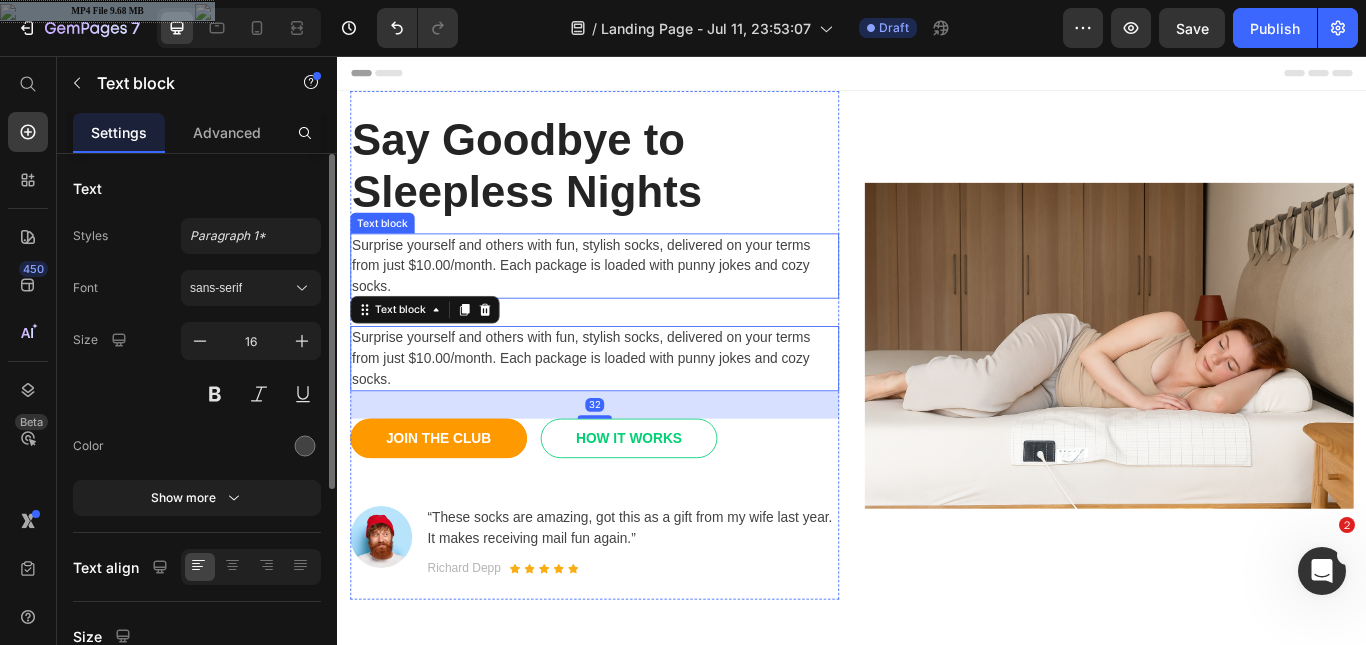 click on "Surprise yourself and others with fun, stylish socks, delivered on your terms from just $10.00/month. Each package is loaded with punny jokes and cozy socks." at bounding box center (637, 301) 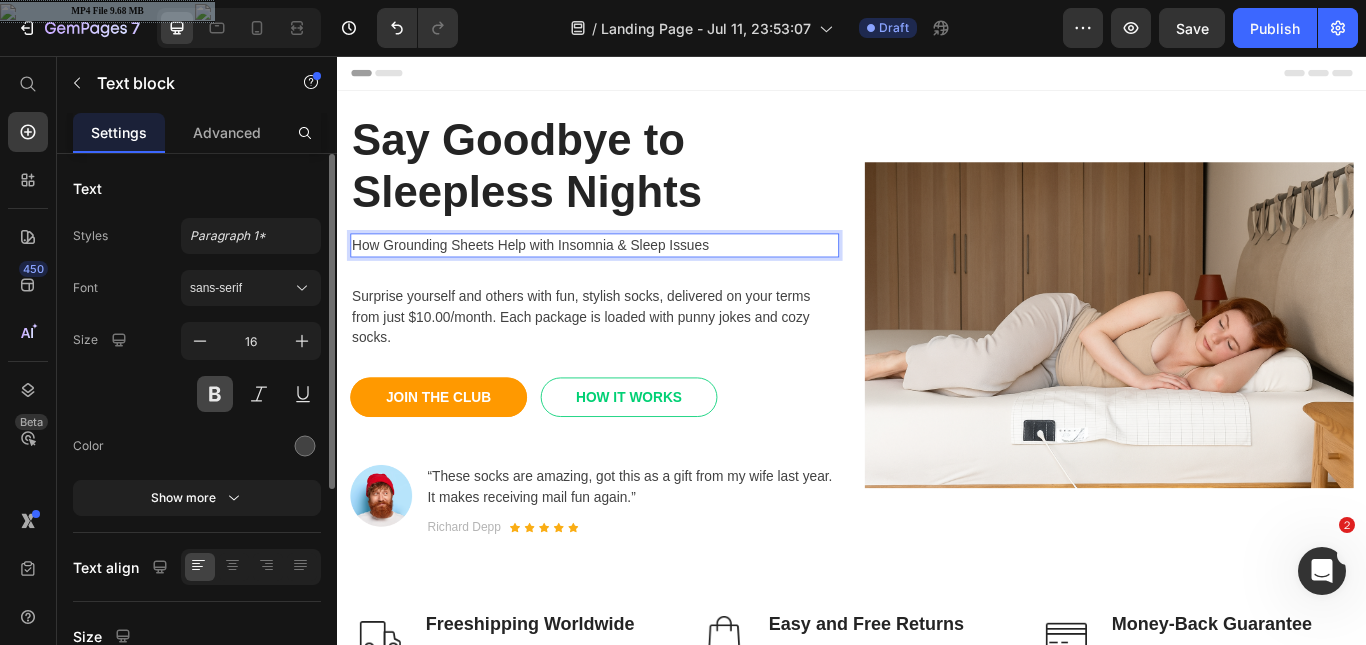 click at bounding box center [215, 394] 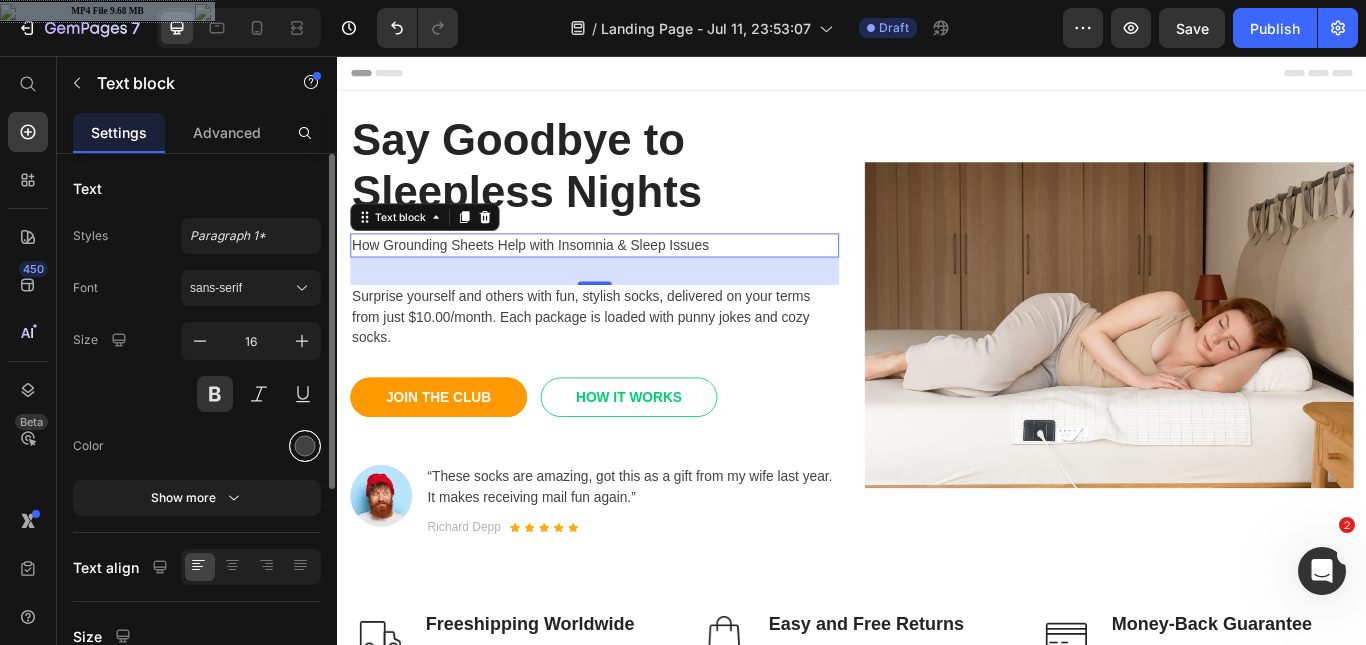 click at bounding box center (305, 446) 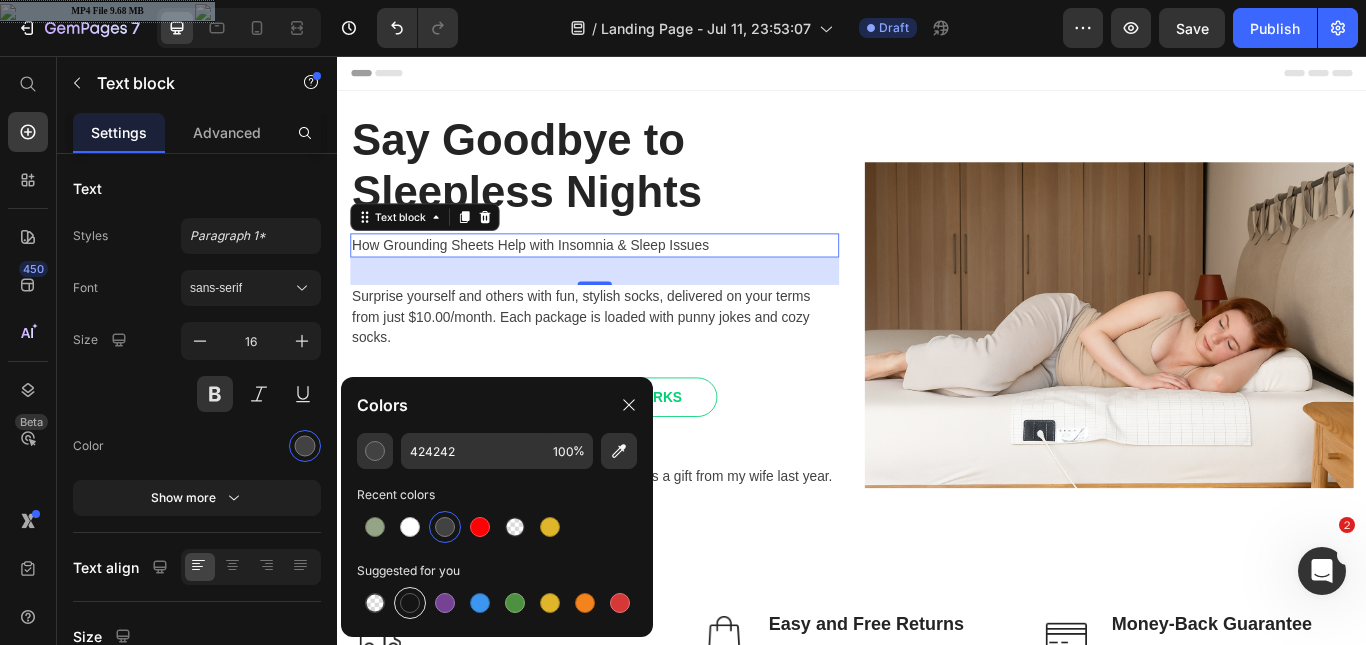 click at bounding box center [410, 603] 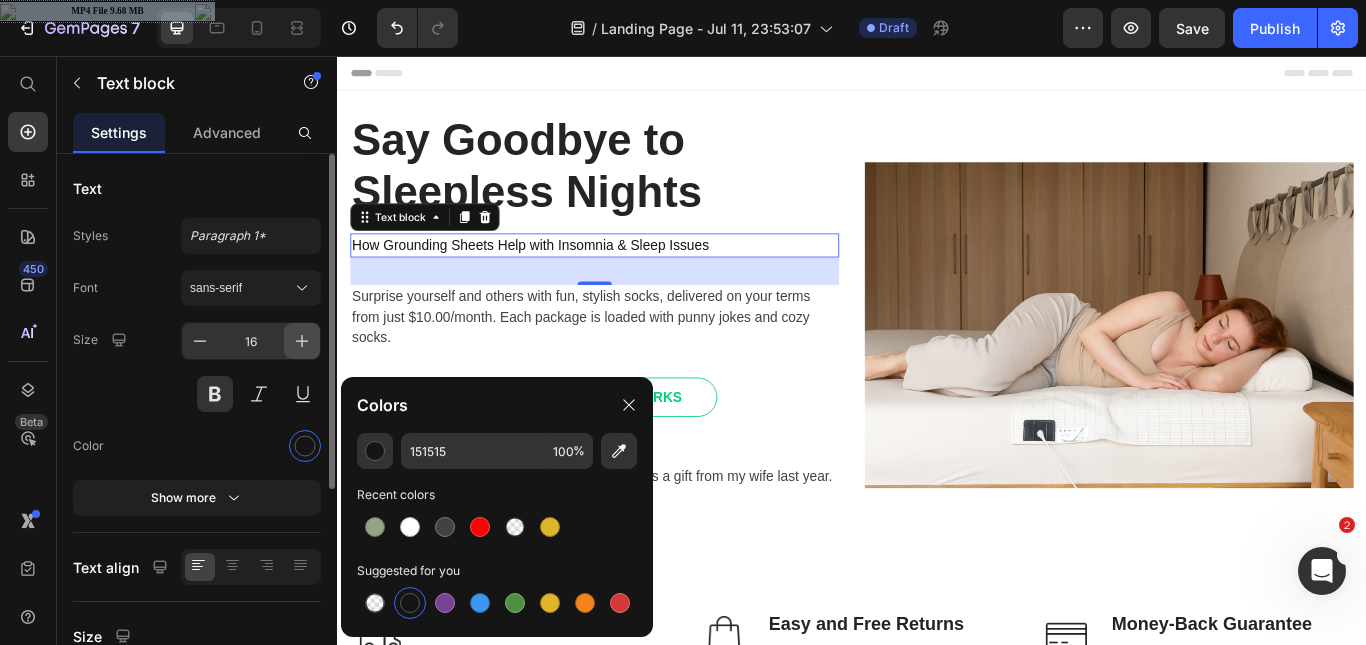 click 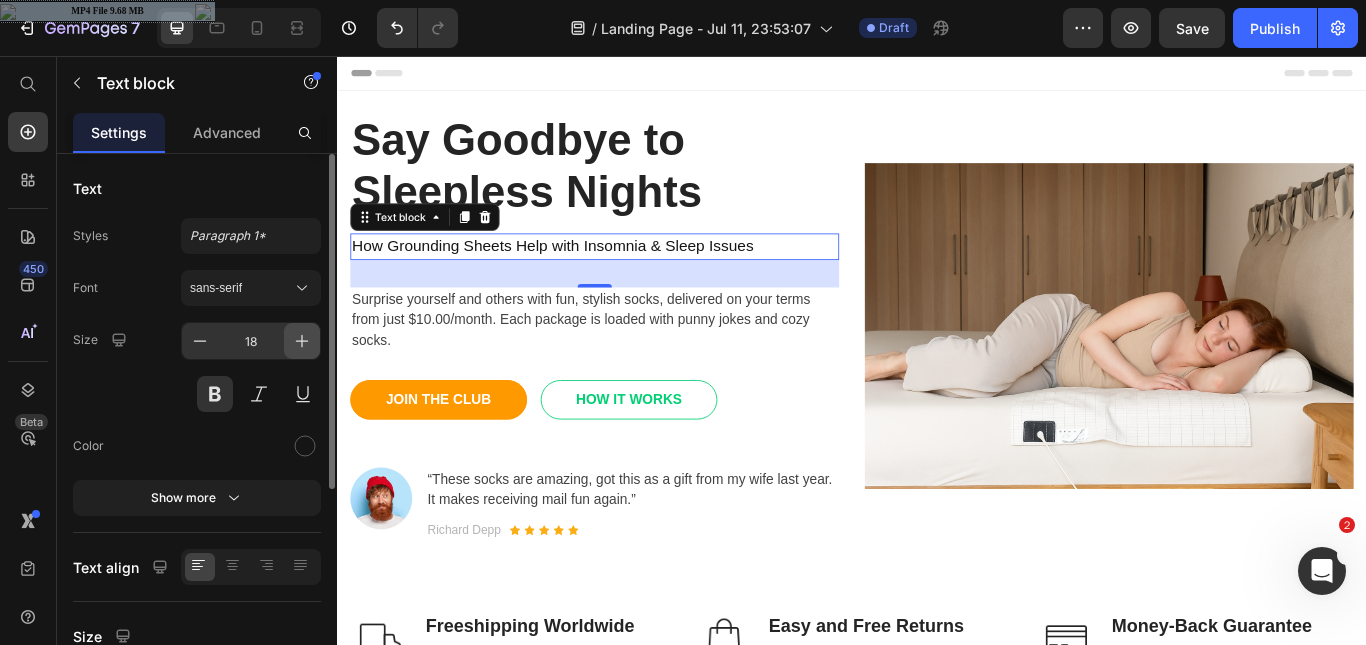 click 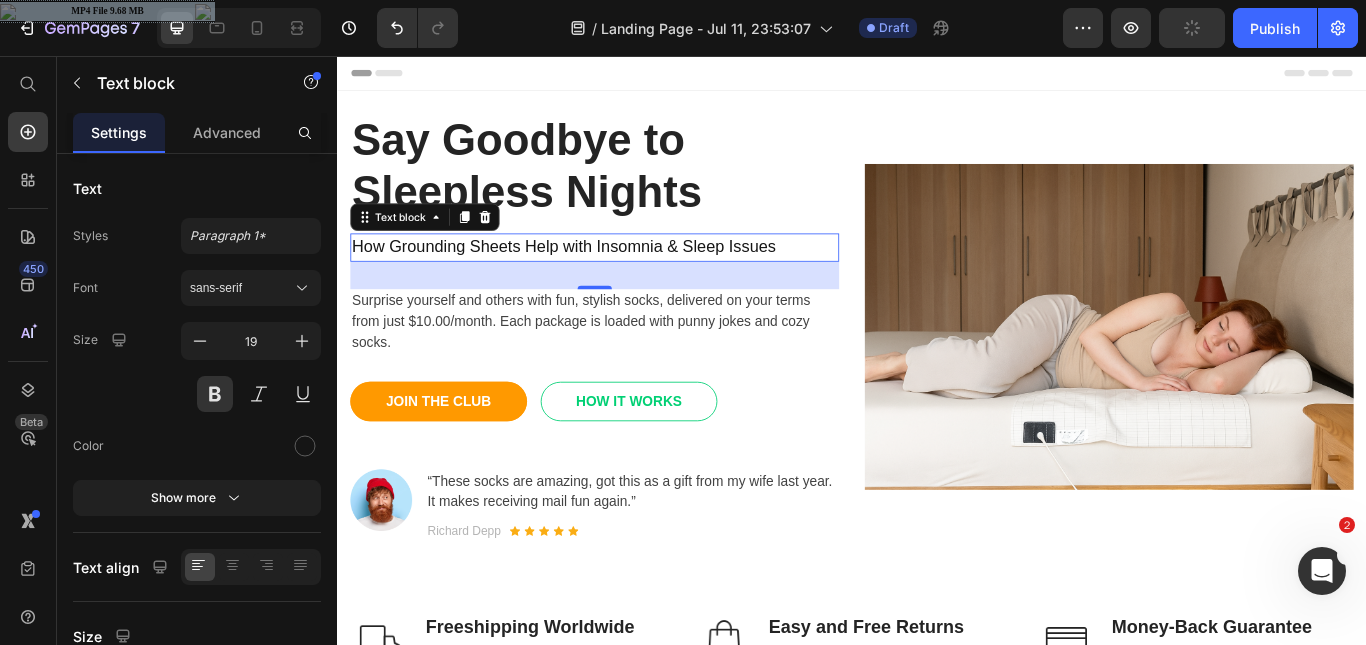 click on "How Grounding Sheets Help with Insomnia & Sleep Issues" at bounding box center (637, 279) 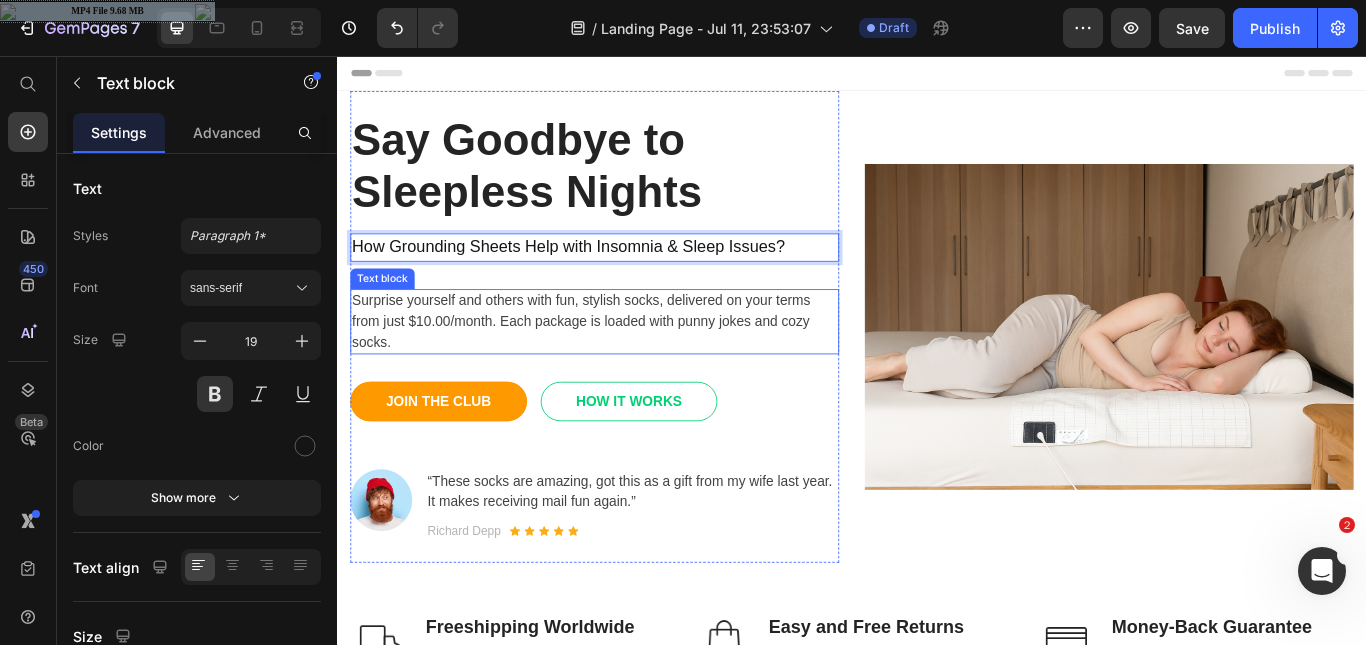 click on "Surprise yourself and others with fun, stylish socks, delivered on your terms from just $10.00/month. Each package is loaded with punny jokes and cozy socks." at bounding box center [637, 366] 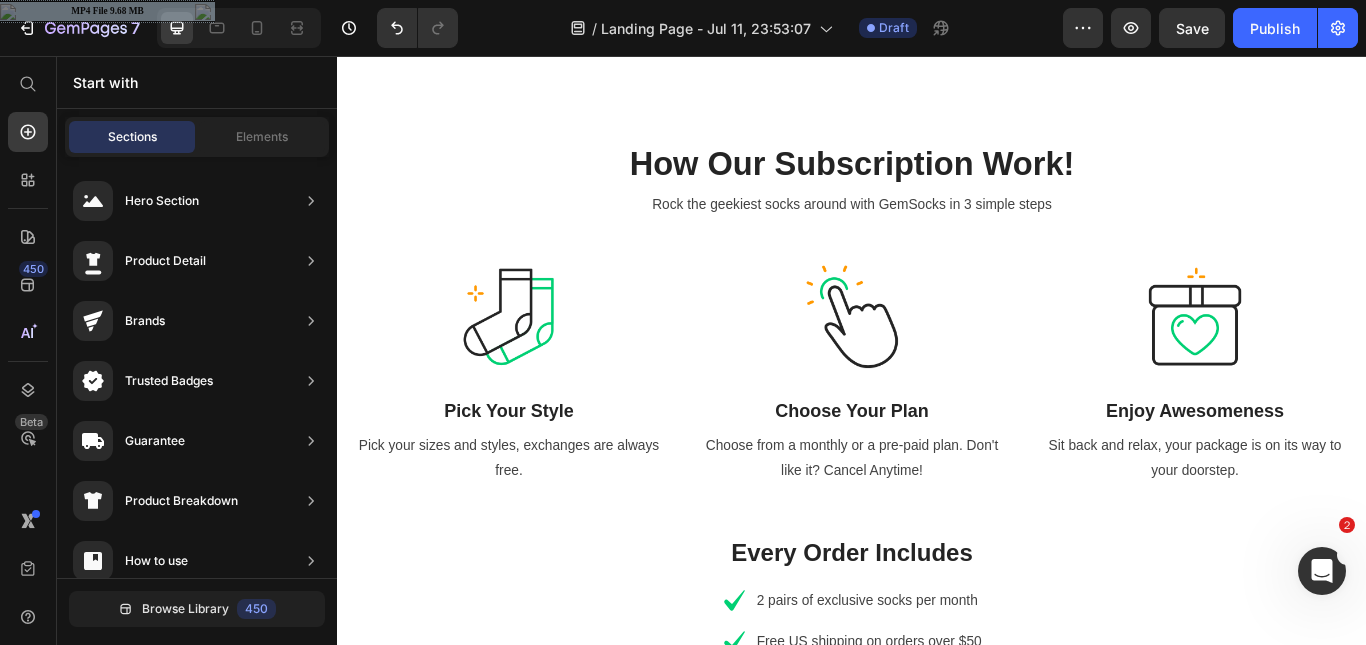 scroll, scrollTop: 783, scrollLeft: 0, axis: vertical 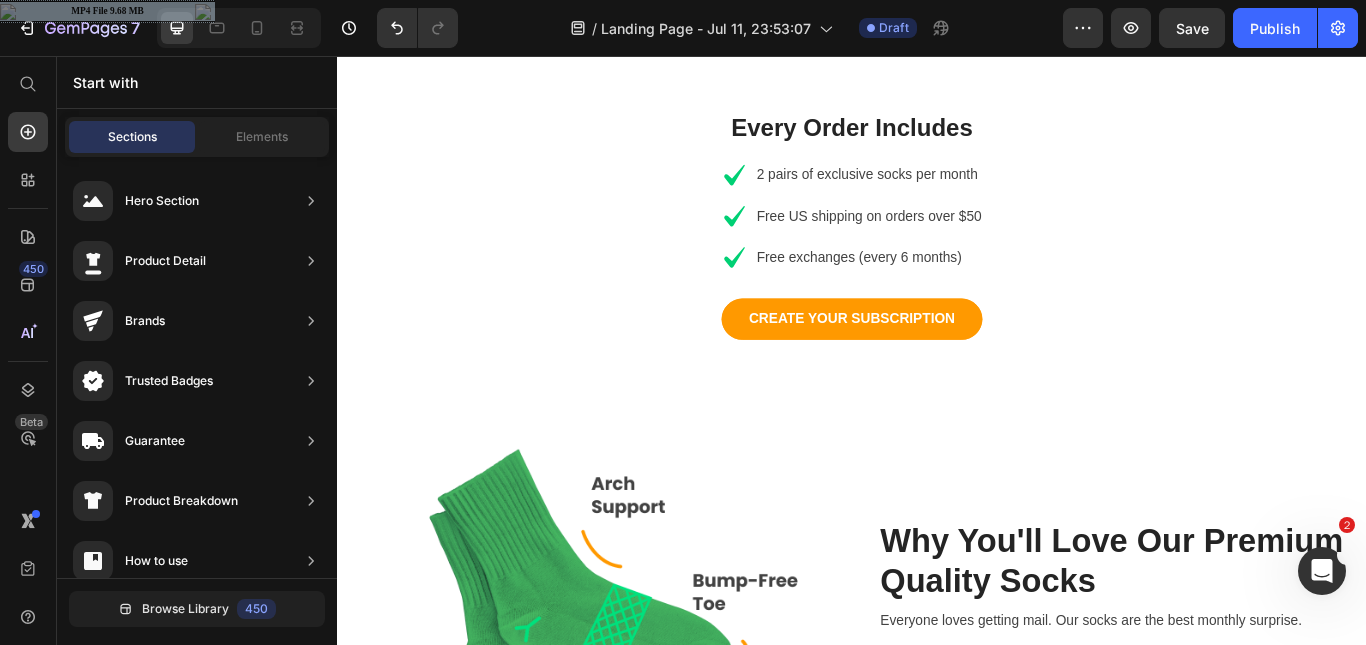 radio on "false" 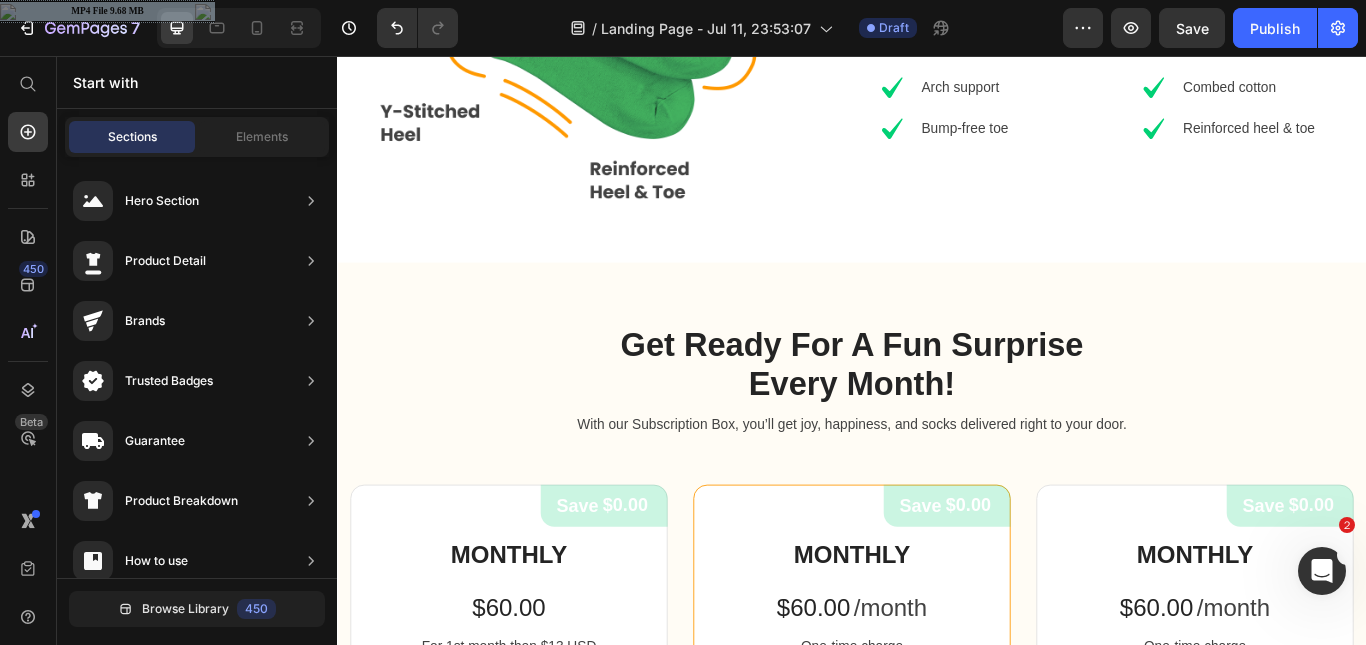 scroll, scrollTop: 1983, scrollLeft: 0, axis: vertical 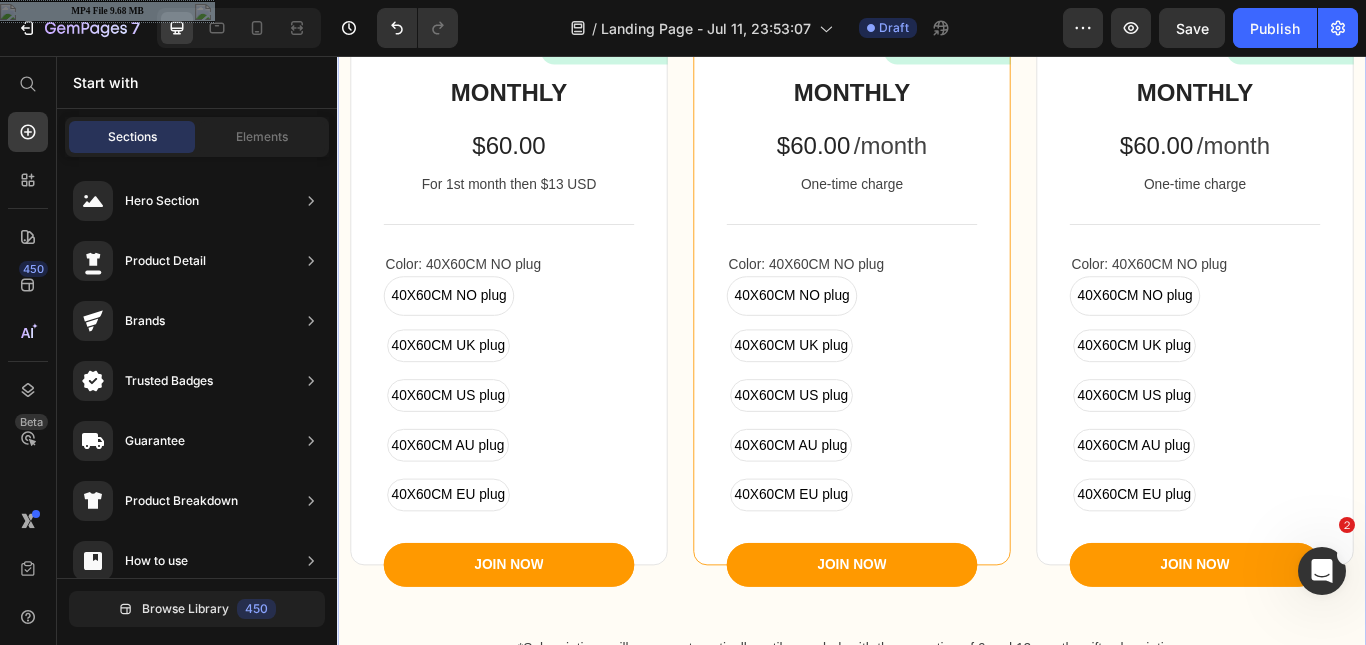 click on "Get Ready For A Fun Surprise Every Month! Heading Row With our Subscription Box, you’ll get joy, happiness, and socks delivered right to your door. Text block Row Save $0.00 Product Tag MONTHLY Heading $60.00 Product Price For 1st month then $13 USD Text block Row                Title Line Color: 40X60CM NO plug 40X60CM NO plug 40X60CM NO plug 40X60CM NO plug 40X60CM UK plug 40X60CM UK plug 40X60CM UK plug 40X60CM US plug 40X60CM US plug 40X60CM US plug 40X60CM AU plug 40X60CM AU plug 40X60CM AU plug 40X60CM EU plug 40X60CM EU plug 40X60CM EU plug Product Variants & Swatches JOIN NOW Product Cart Button Row Product Row Save $0.00 Product Tag MONTHLY Heading $60.00 Product Price /month Text block Row One-time charge Text block Row                Title Line Color: 40X60CM NO plug 40X60CM NO plug 40X60CM NO plug 40X60CM NO plug 40X60CM UK plug 40X60CM UK plug 40X60CM UK plug 40X60CM US plug 40X60CM US plug 40X60CM US plug 40X60CM AU plug 40X60CM AU plug 40X60CM AU plug 40X60CM EU plug 40X60CM EU plug JOIN NOW" at bounding box center (937, 307) 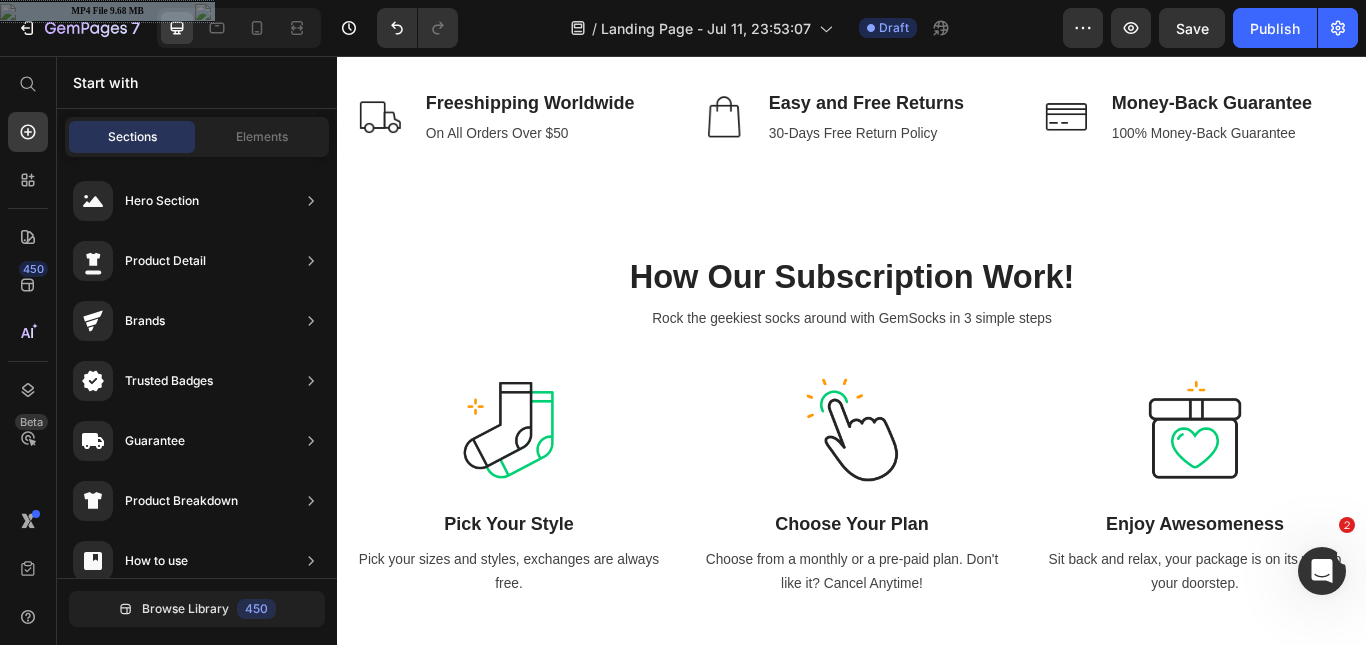 scroll, scrollTop: 600, scrollLeft: 0, axis: vertical 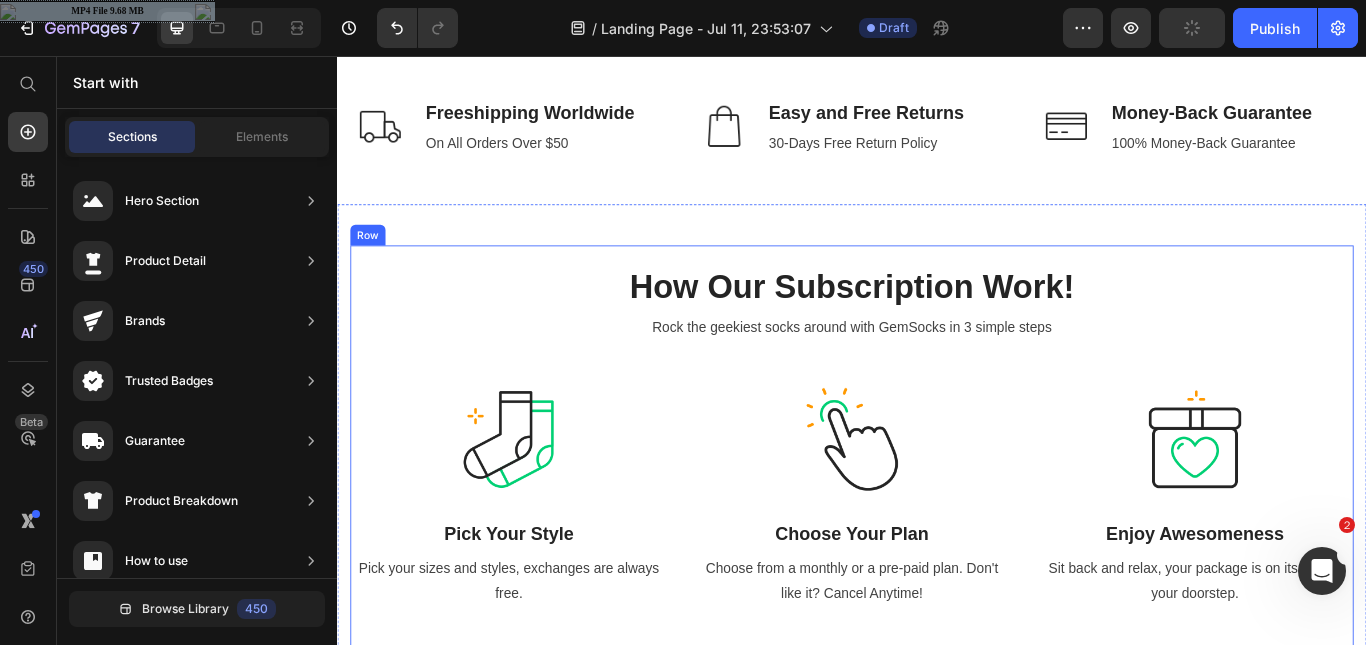 click on "How Our Subscription Work! Heading Rock the geekiest socks around with GemSocks in 3 simple steps Text block Row Image Pick Your Style Heading Pick your sizes and styles, exchanges are always free. Text block Row Image Choose Your Plan Heading Choose from a monthly or a pre-paid plan. Don't like it? Cancel Anytime! Text block Row Image Enjoy Awesomeness Heading Sit back and relax, your package is on its way to your doorstep. Text block Row Row Every Order Includes Heading     Icon 2 pairs of exclusive socks per month Text block     Icon Free US shipping on orders over $50 Text block     Icon Free exchanges (every 6 months) Text block Icon List Row CREATE YOUR SUBSCRIPTION Button" at bounding box center (937, 663) 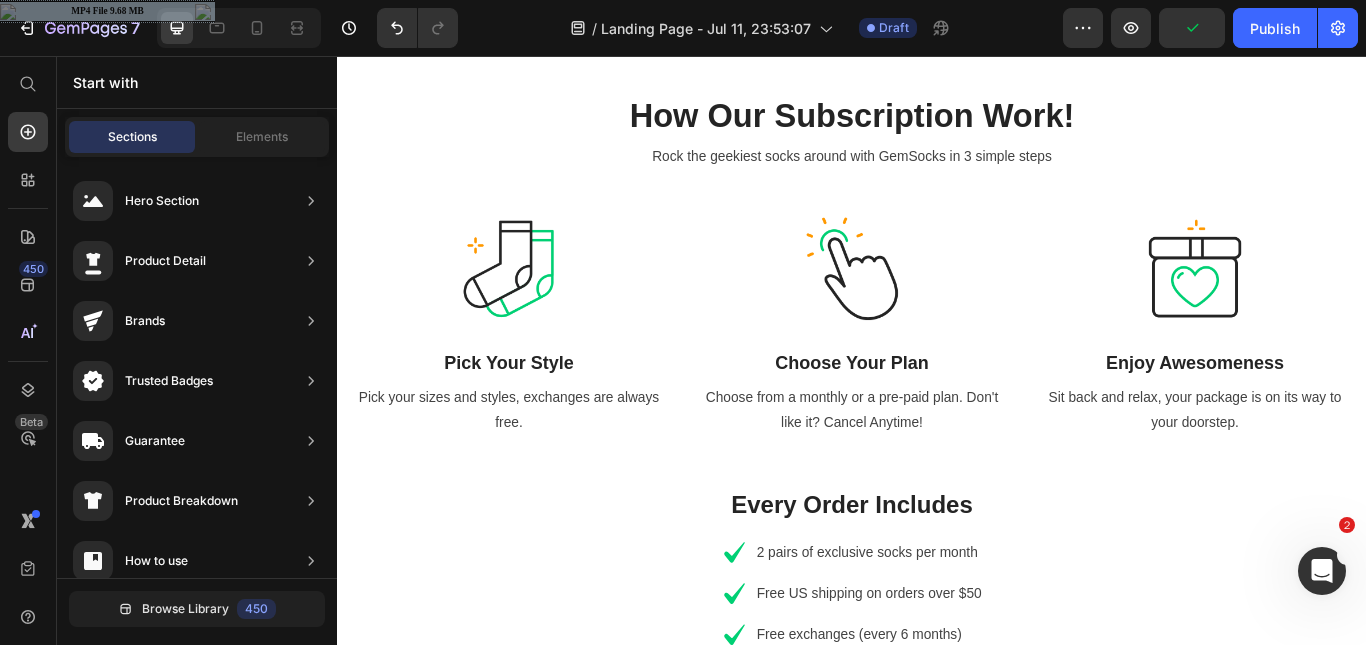 scroll, scrollTop: 633, scrollLeft: 0, axis: vertical 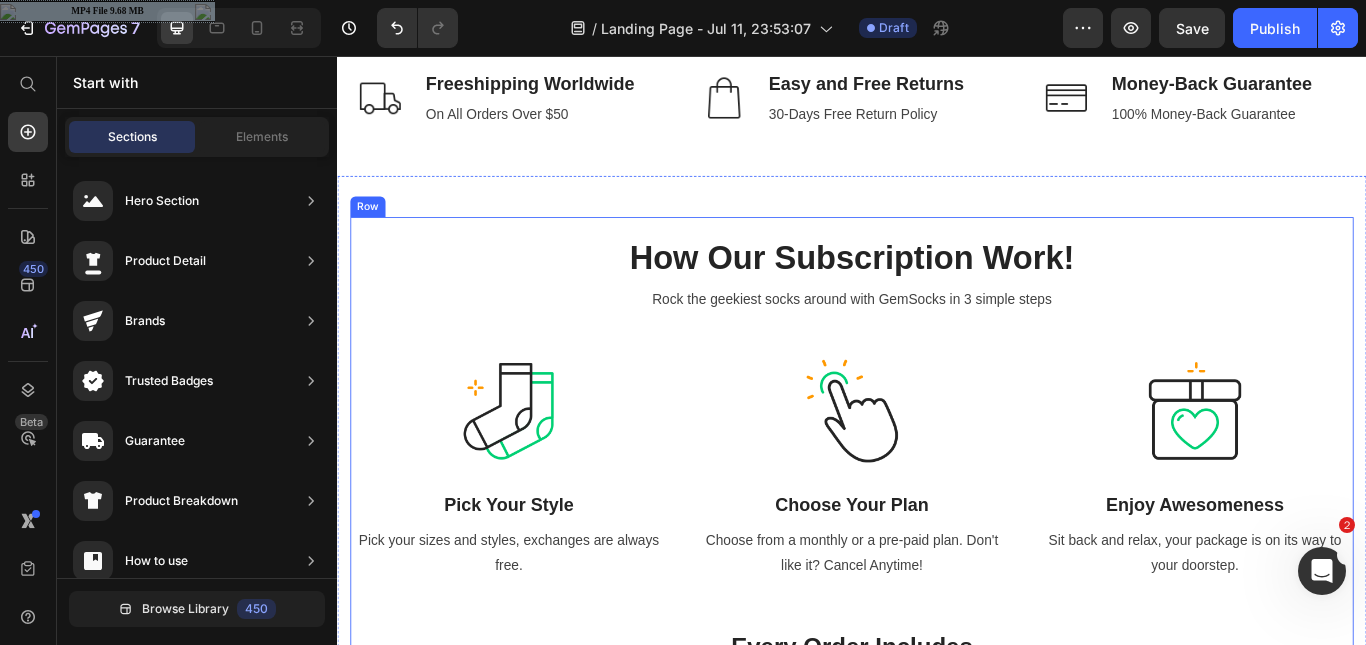 click on "How Our Subscription Work! Heading Rock the geekiest socks around with GemSocks in 3 simple steps Text block Row Image Pick Your Style Heading Pick your sizes and styles, exchanges are always free. Text block Row Image Choose Your Plan Heading Choose from a monthly or a pre-paid plan. Don't like it? Cancel Anytime! Text block Row Image Enjoy Awesomeness Heading Sit back and relax, your package is on its way to your doorstep. Text block Row Row Every Order Includes Heading     Icon 2 pairs of exclusive socks per month Text block     Icon Free US shipping on orders over $50 Text block     Icon Free exchanges (every 6 months) Text block Icon List Row CREATE YOUR SUBSCRIPTION Button Row" at bounding box center [937, 630] 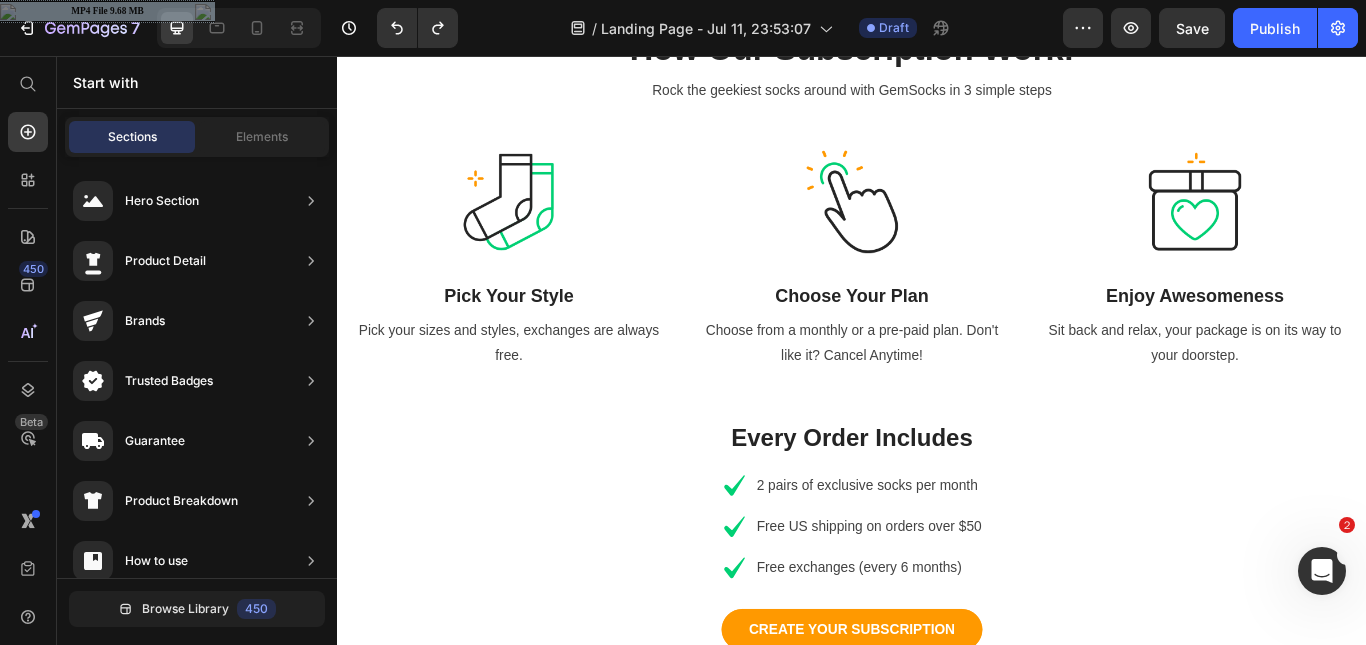 scroll, scrollTop: 855, scrollLeft: 0, axis: vertical 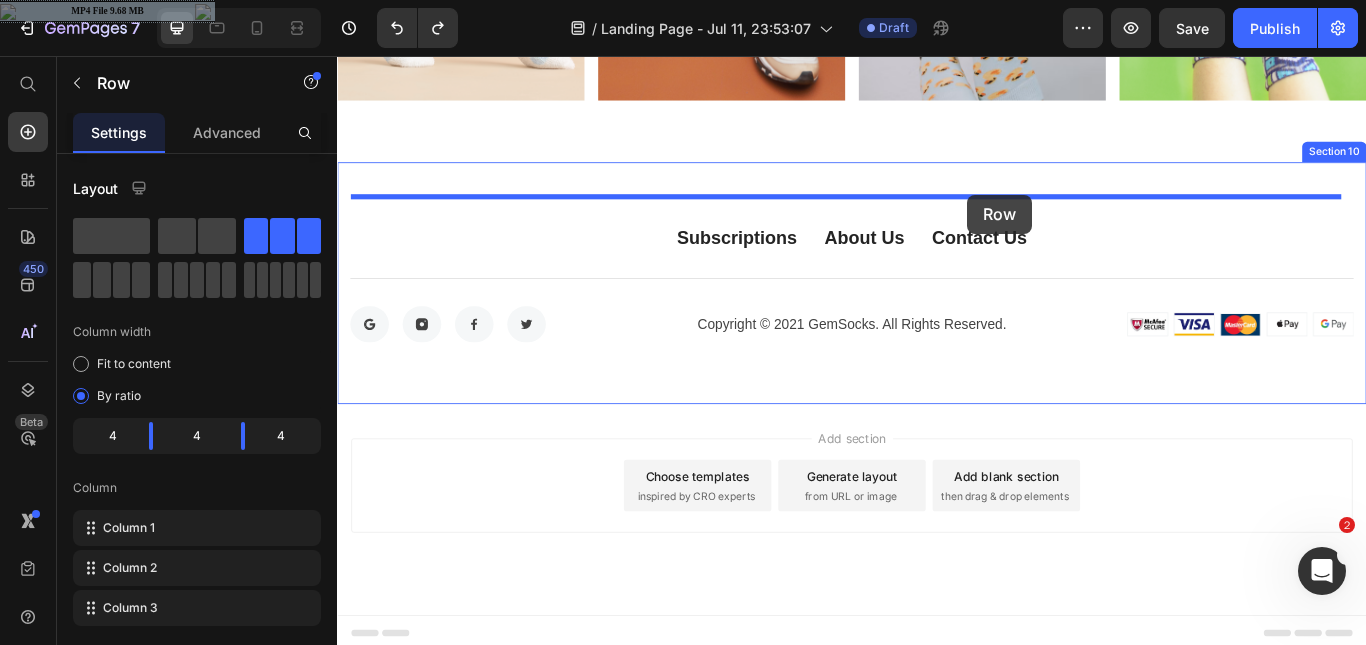 drag, startPoint x: 1150, startPoint y: 276, endPoint x: 1072, endPoint y: 218, distance: 97.20082 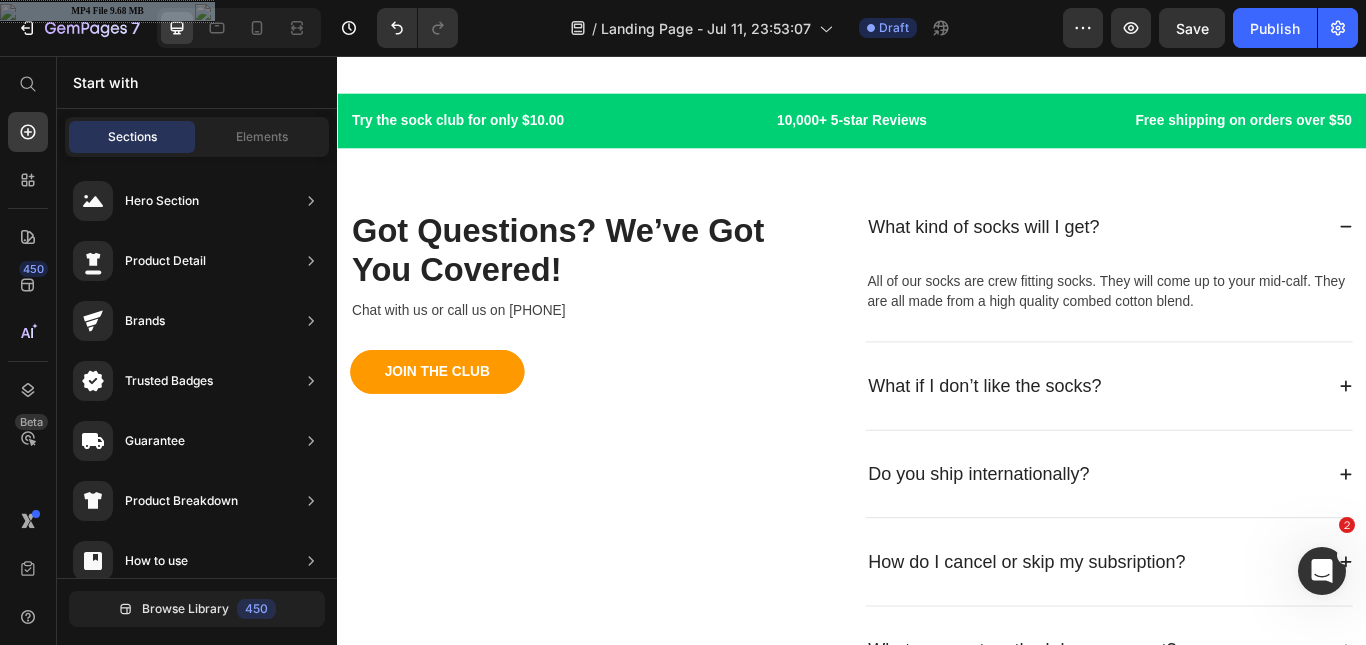 scroll, scrollTop: 4076, scrollLeft: 0, axis: vertical 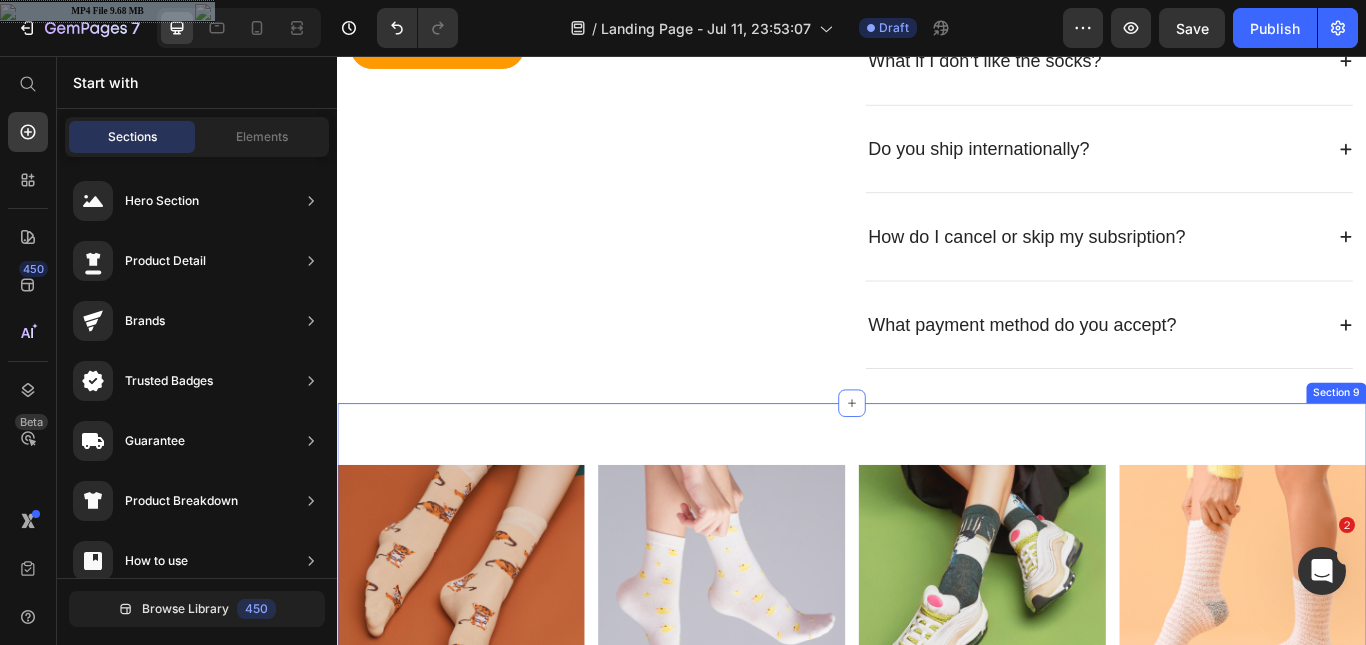 click on "Image Image Image Image Row Image Image Image Image Row Section 9" at bounding box center [937, 829] 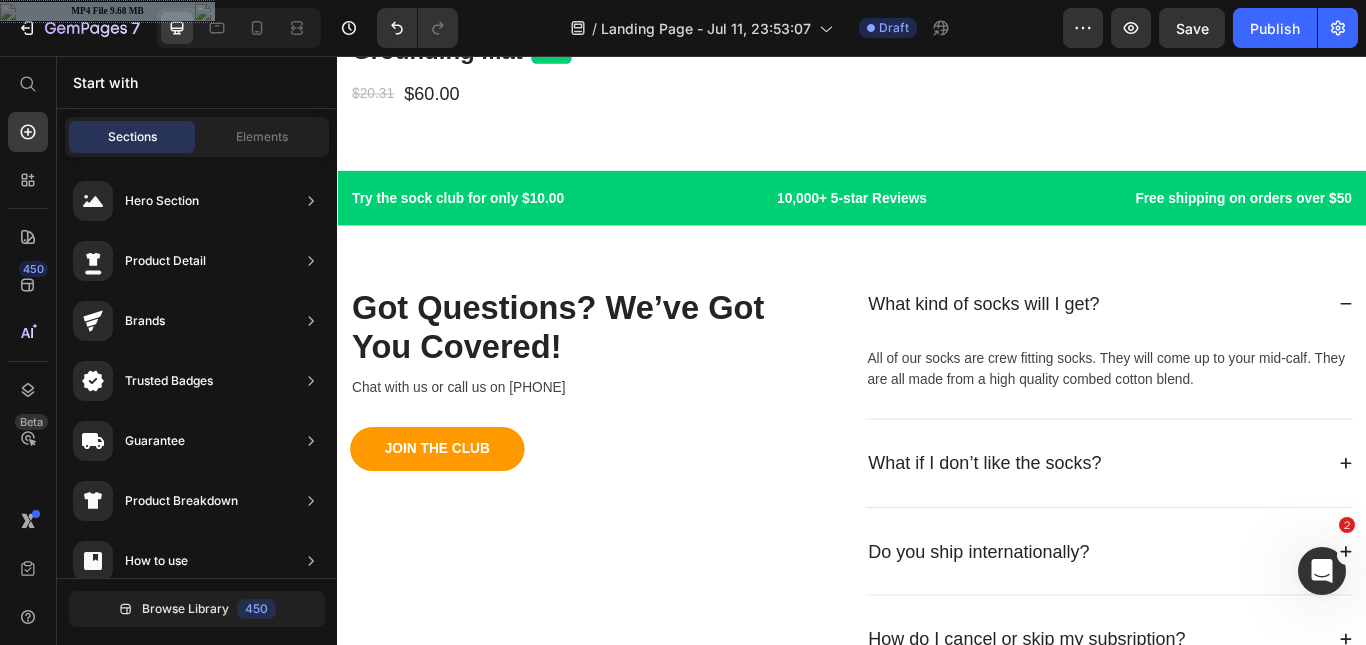 scroll, scrollTop: 4073, scrollLeft: 0, axis: vertical 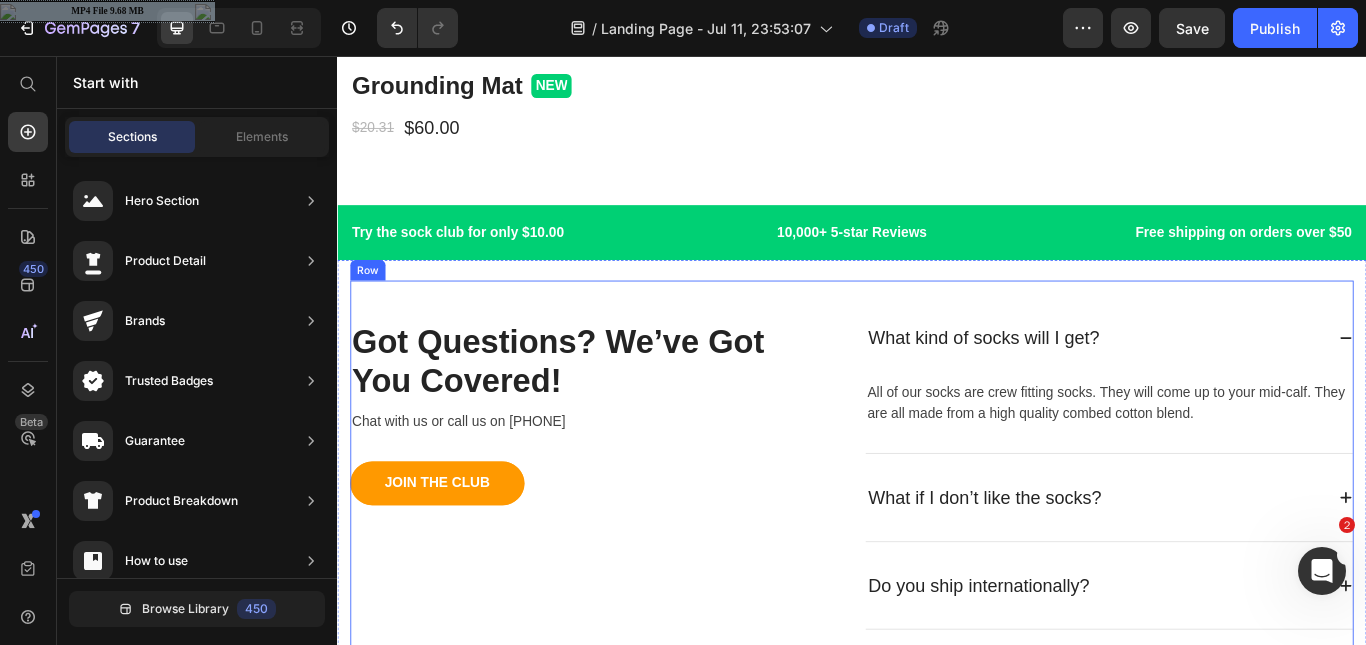click on "Got Questions? We’ve Got You Covered! Heading Chat with us or call us on 999-999-999 Text block JOIN THE CLUB Button Row What kind of socks will I get? All of our socks are crew fitting socks. They will come up to your mid-calf. They are all made from a high quality combed cotton blend. Text block What if I don’t like the socks? Do you ship internationally? How do I cancel or skip my subsription? What payment method do you accept? Accordion Row" at bounding box center [937, 632] 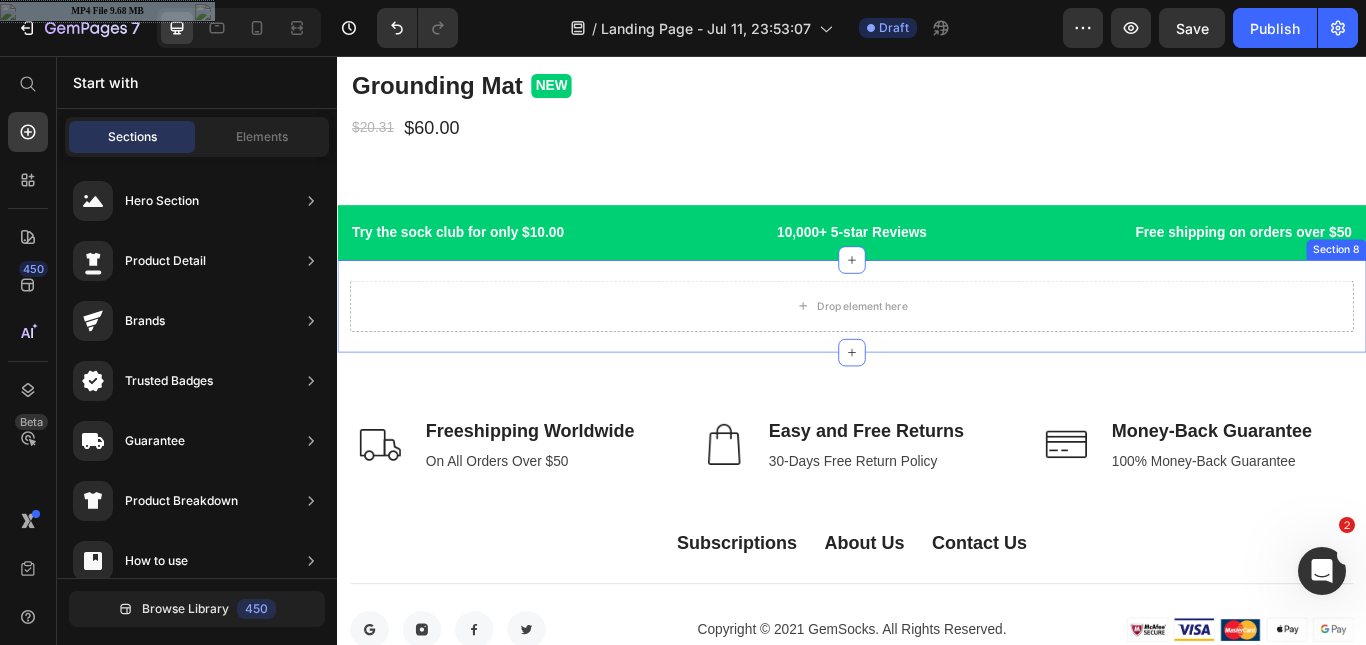 click on "Drop element here Section 8" at bounding box center (937, 348) 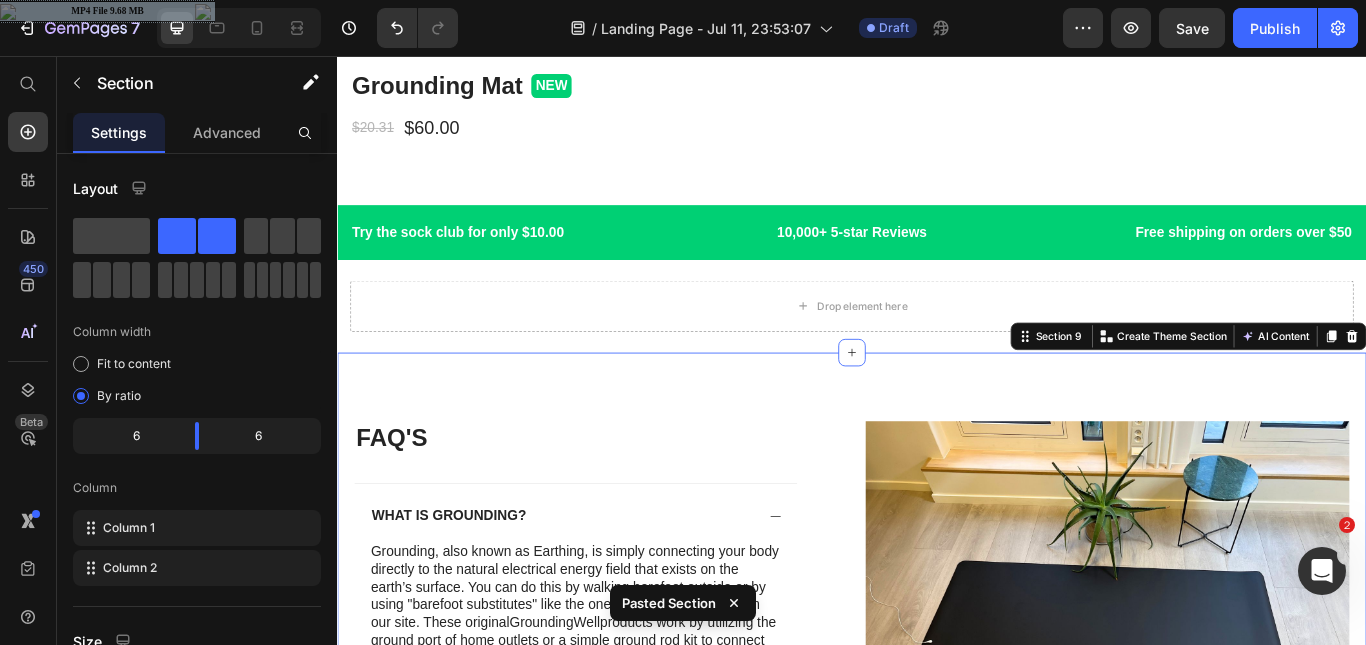 scroll, scrollTop: 4341, scrollLeft: 0, axis: vertical 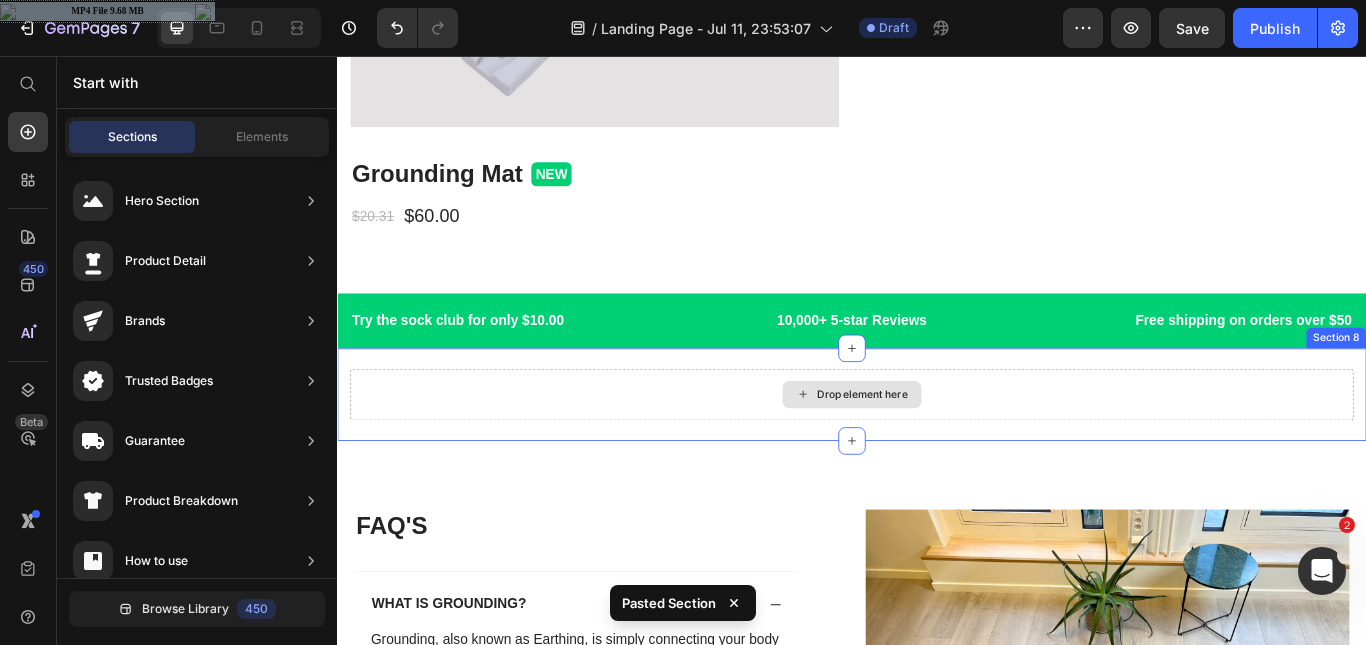 click on "Drop element here" at bounding box center [937, 451] 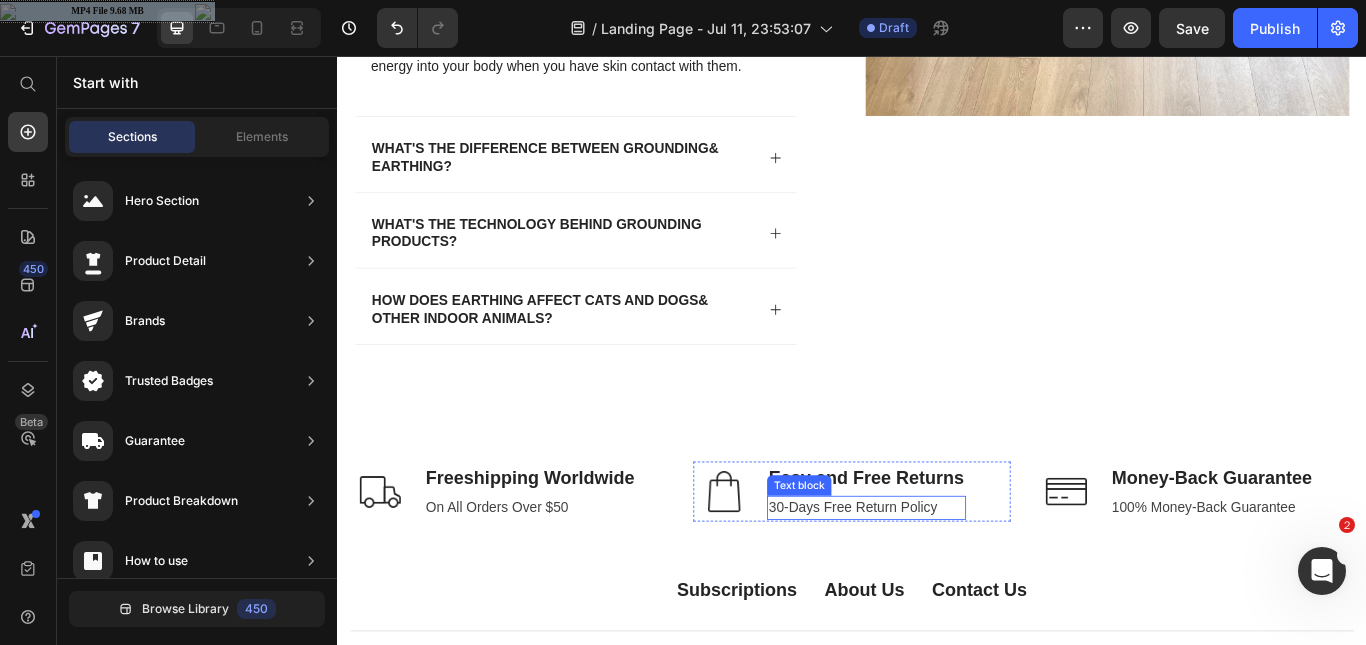 scroll, scrollTop: 4686, scrollLeft: 0, axis: vertical 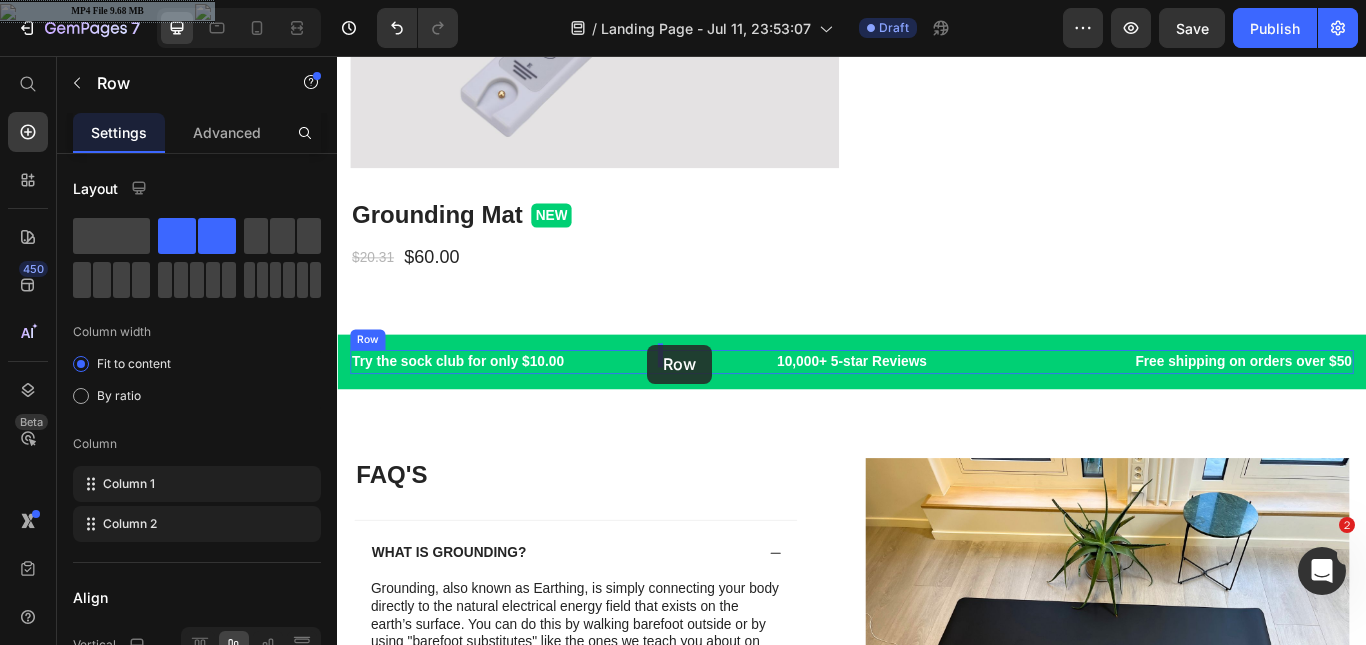 drag, startPoint x: 425, startPoint y: 549, endPoint x: 698, endPoint y: 393, distance: 314.42804 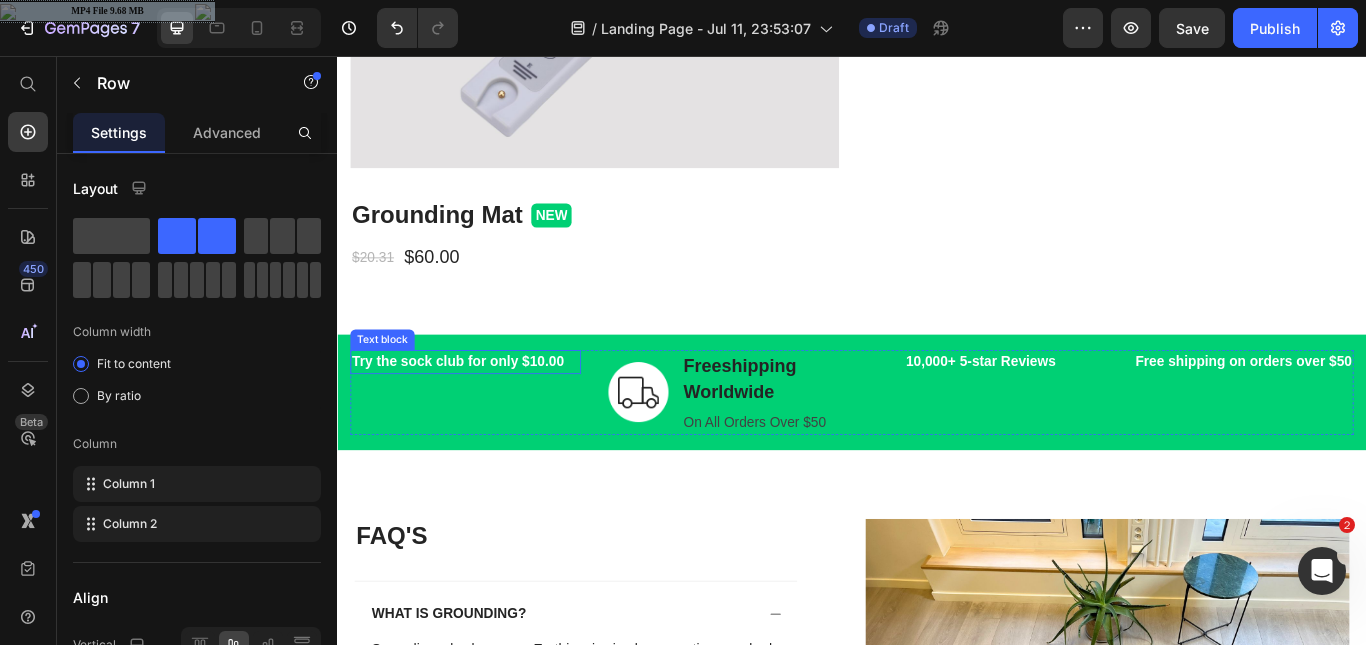 click on "Try the sock club for only $10.00" at bounding box center (486, 413) 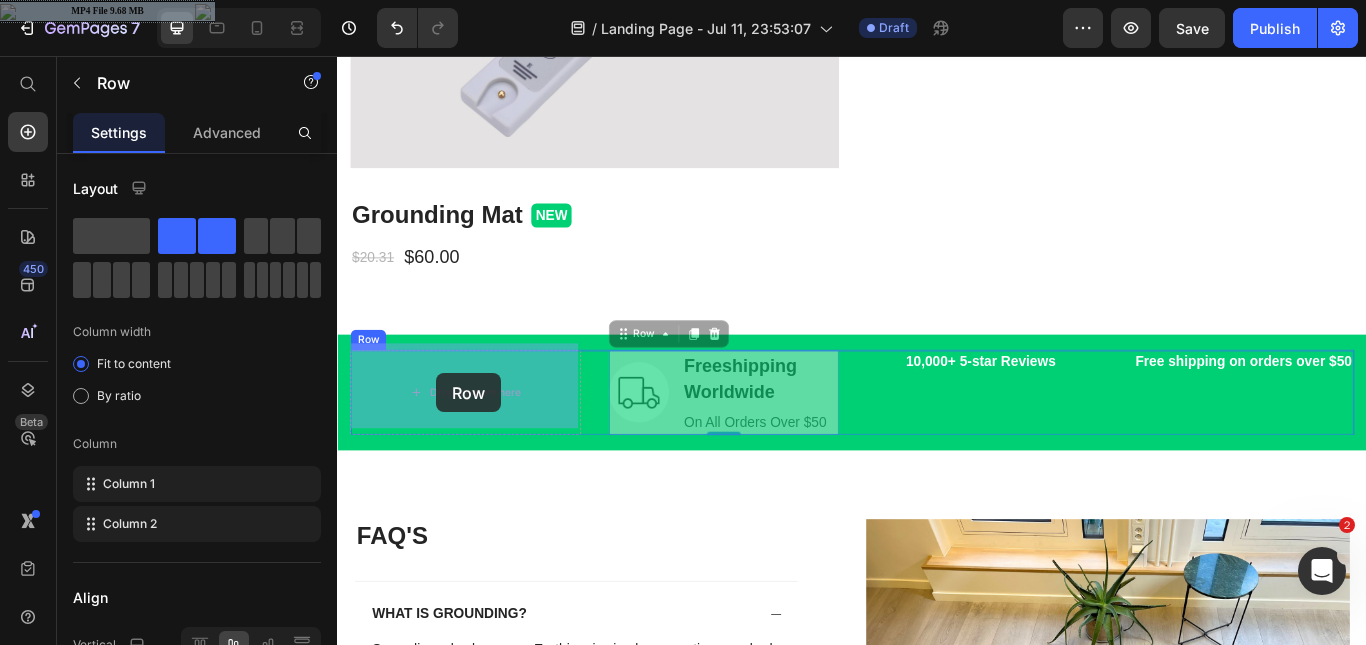 drag, startPoint x: 703, startPoint y: 397, endPoint x: 466, endPoint y: 417, distance: 237.84239 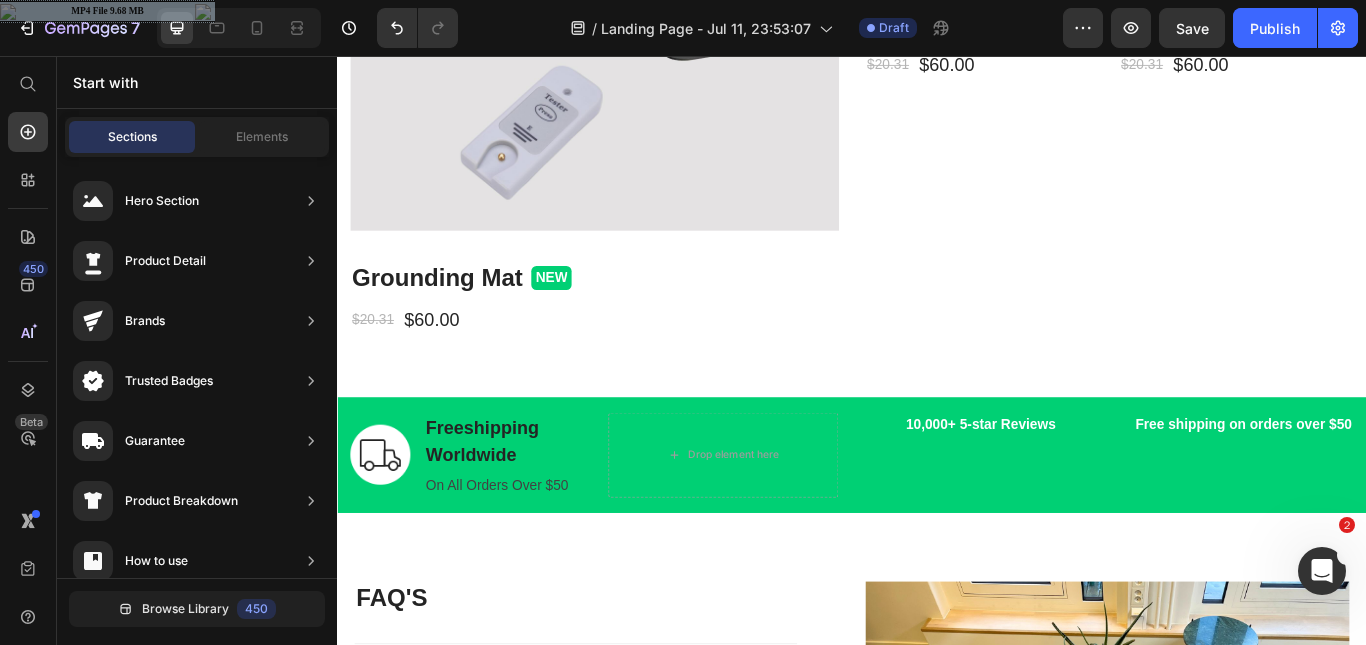 scroll, scrollTop: 3859, scrollLeft: 0, axis: vertical 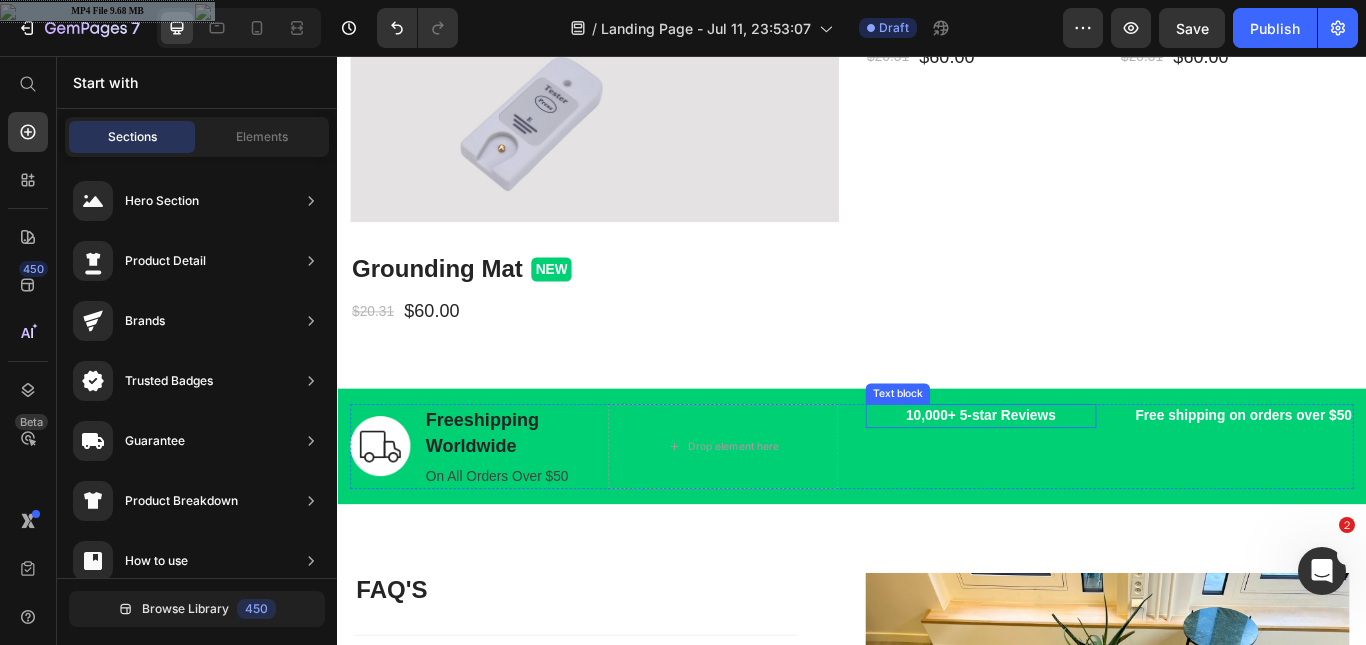 click on "10,000+ 5-star Reviews" at bounding box center (1087, 476) 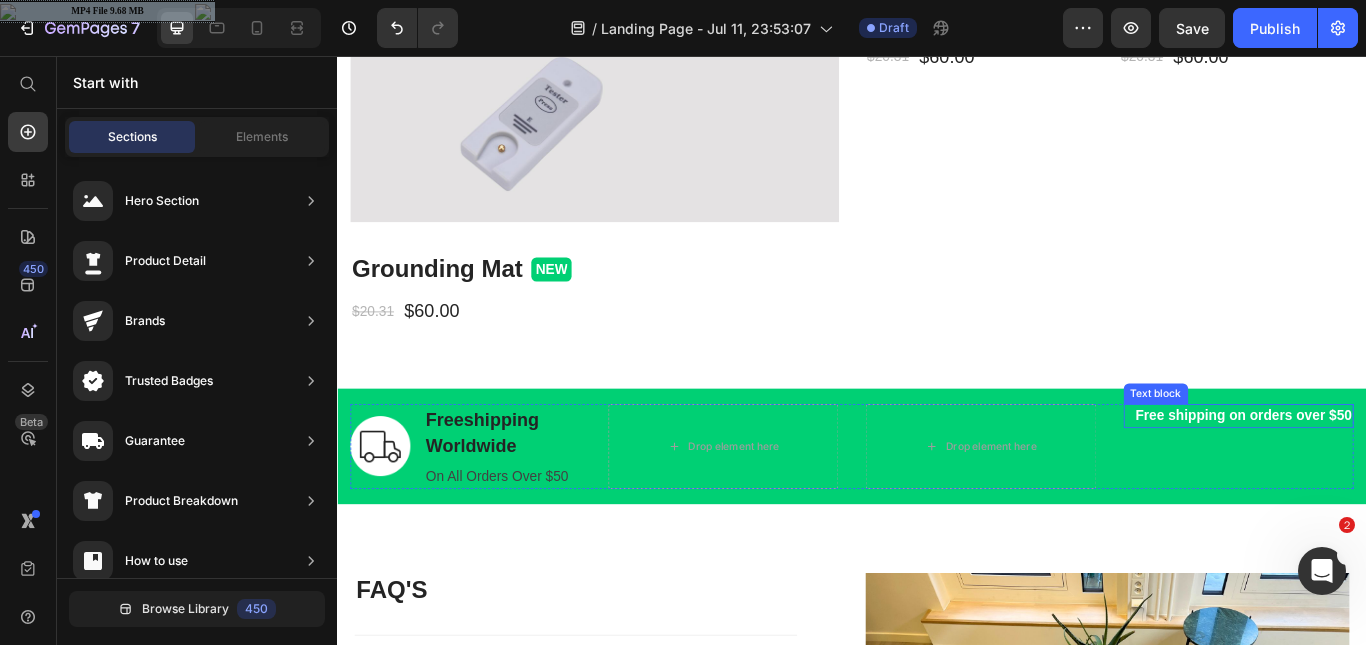 click on "Free shipping on orders over $50" at bounding box center [1388, 476] 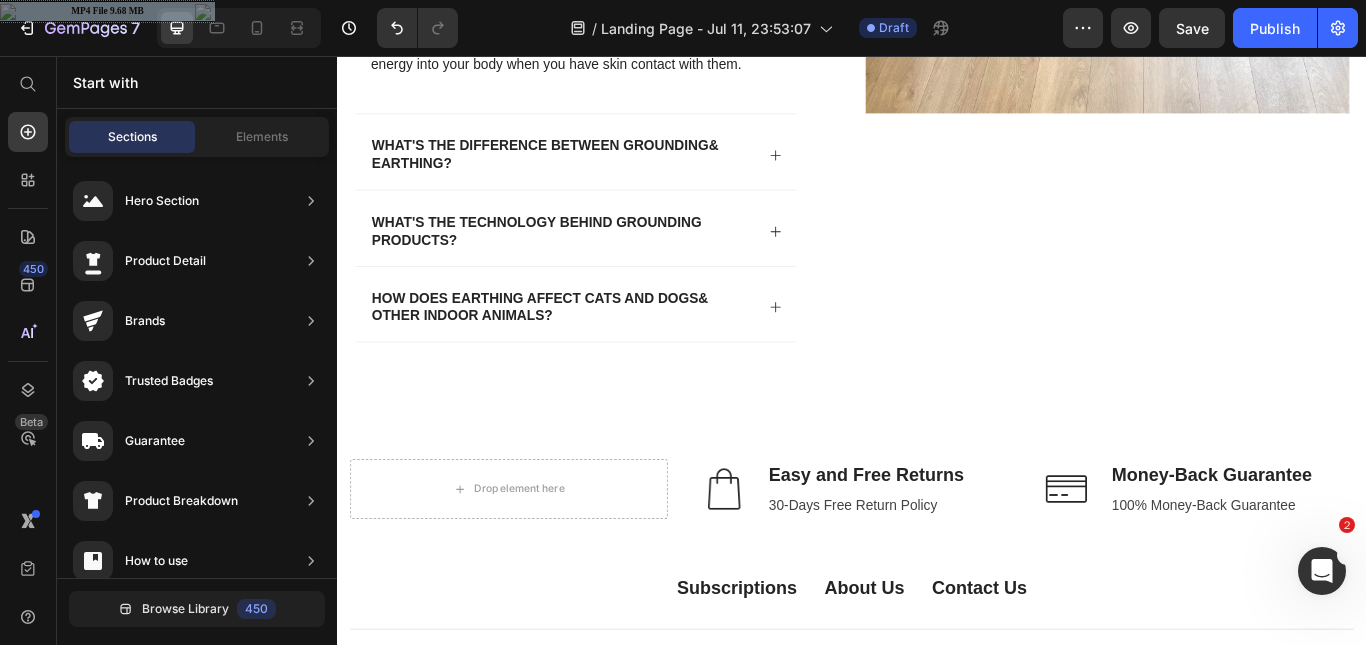 scroll, scrollTop: 4920, scrollLeft: 0, axis: vertical 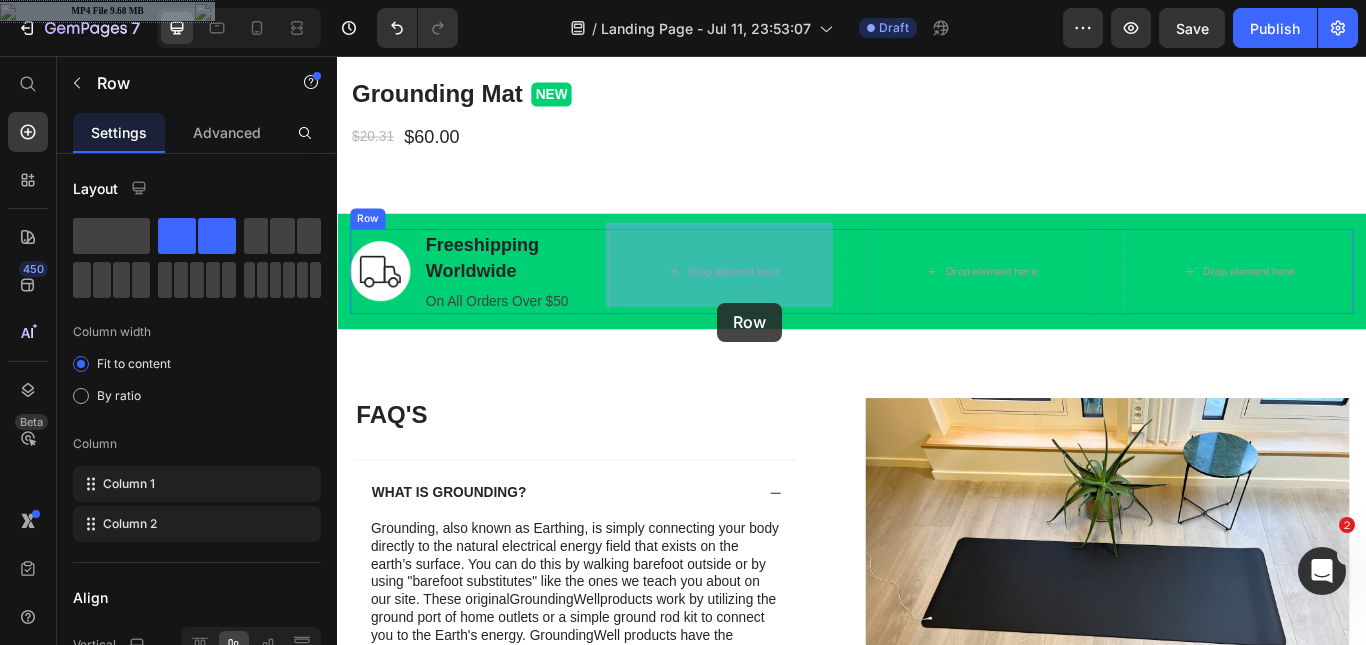 drag, startPoint x: 1090, startPoint y: 396, endPoint x: 780, endPoint y: 344, distance: 314.33102 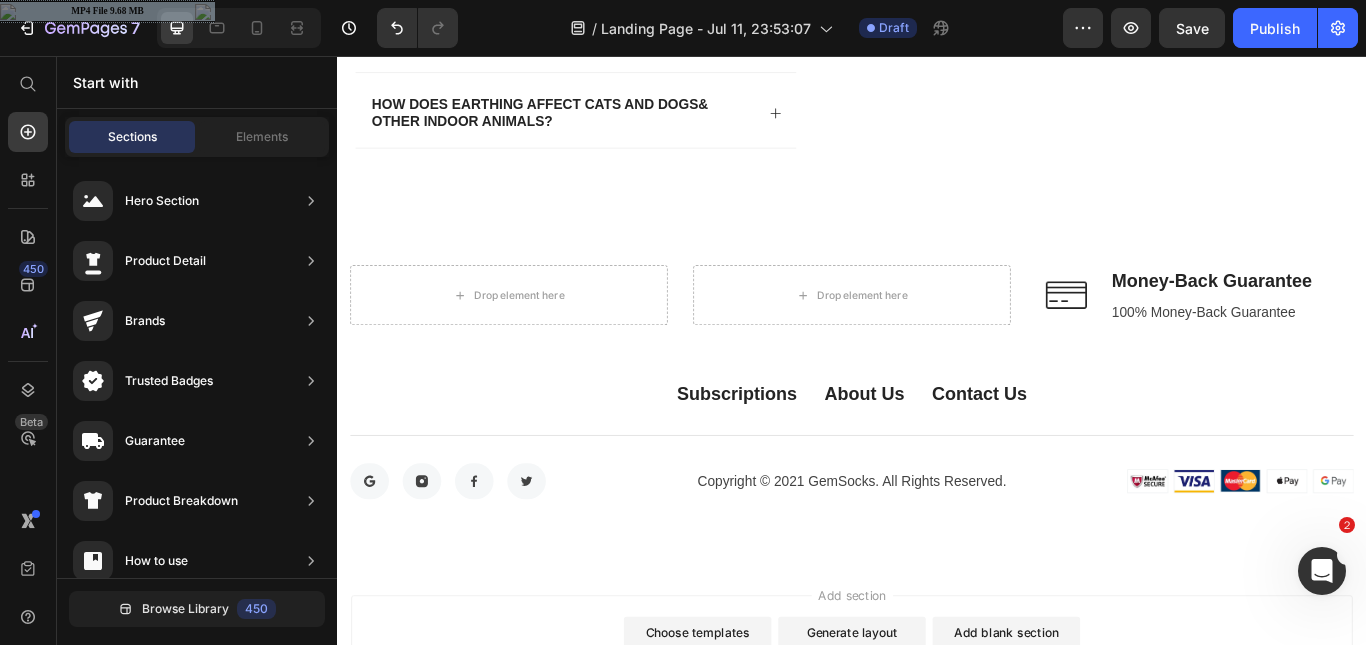 scroll, scrollTop: 5076, scrollLeft: 0, axis: vertical 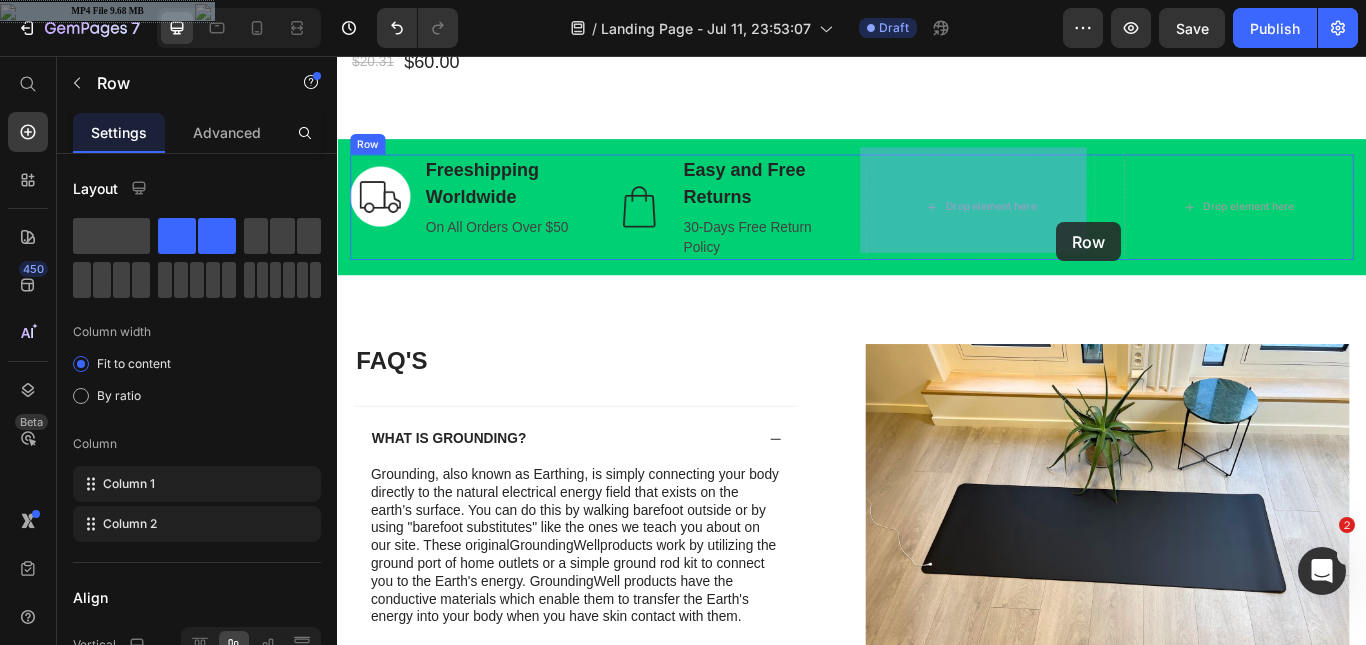 drag, startPoint x: 1483, startPoint y: 274, endPoint x: 1176, endPoint y: 250, distance: 307.93668 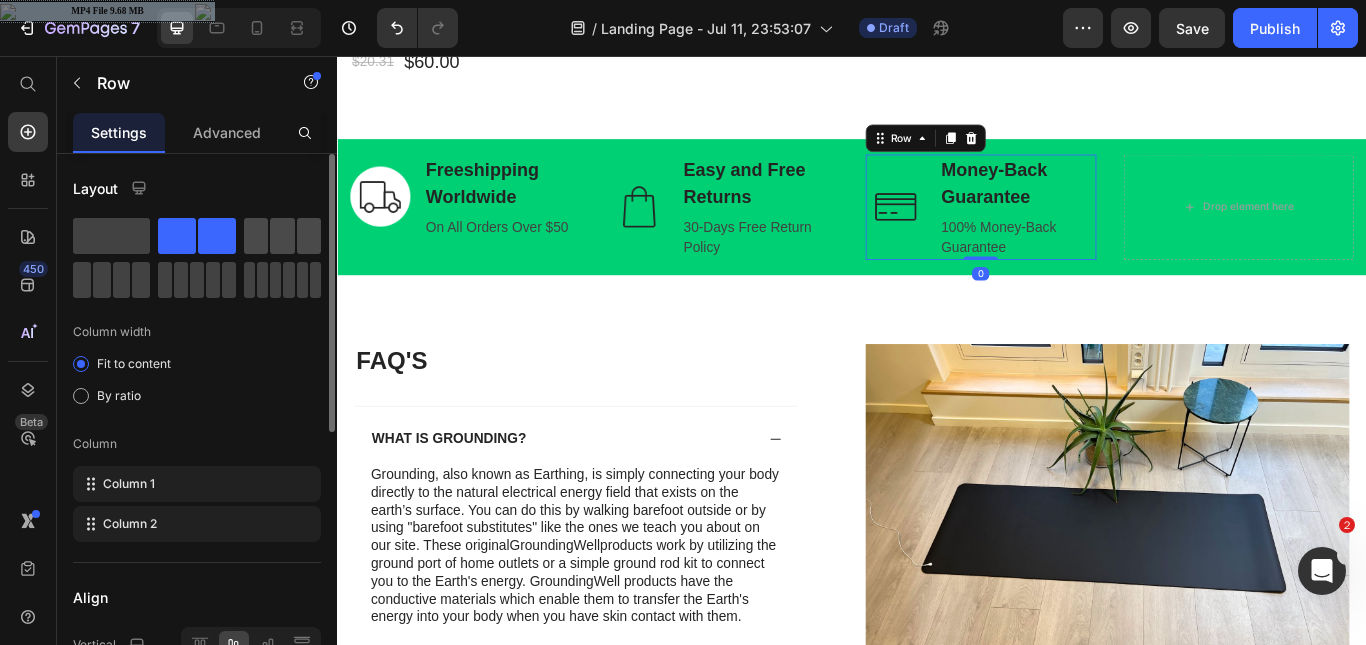 click 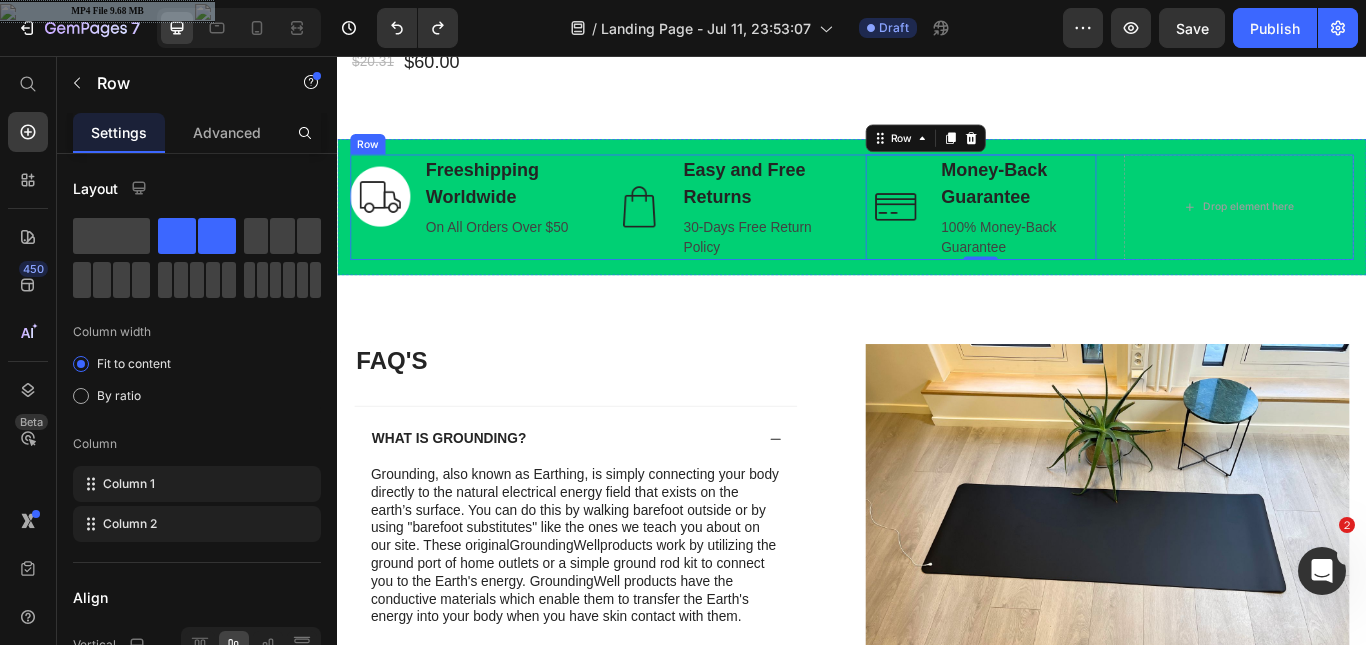 click on "Image Freeshipping Worldwide Text block On All Orders Over $50 Text block Row" at bounding box center (486, 232) 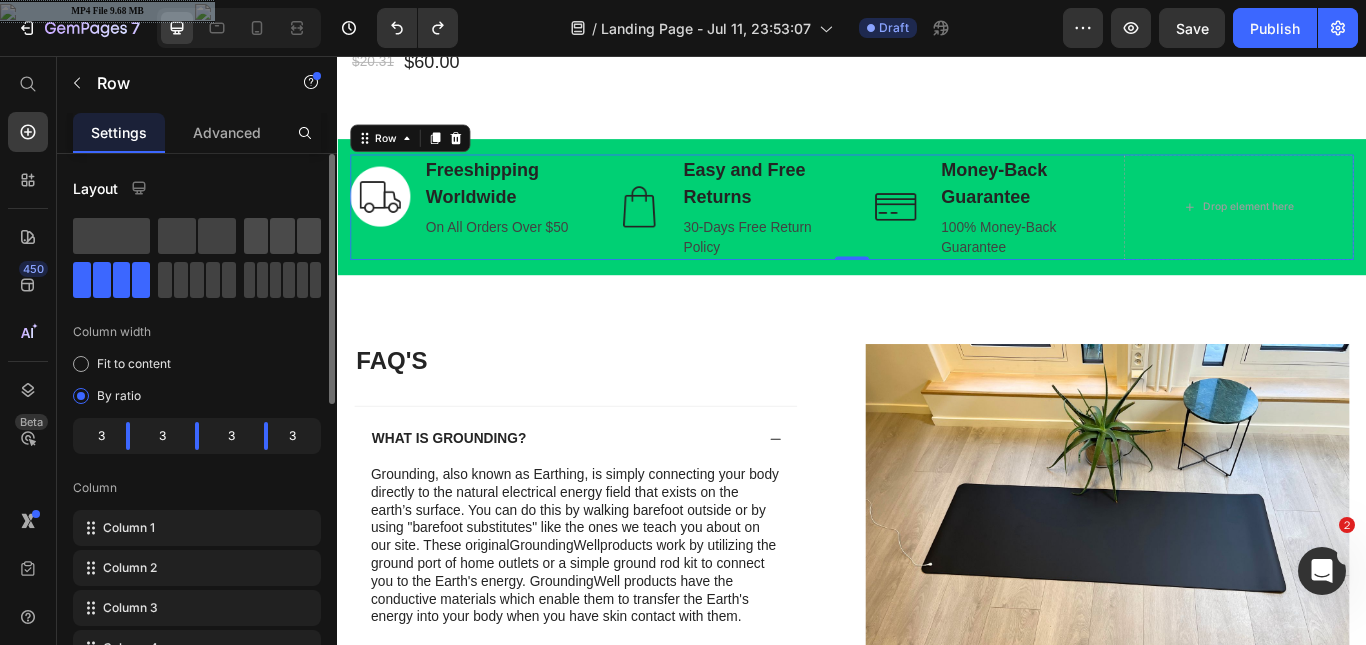 click 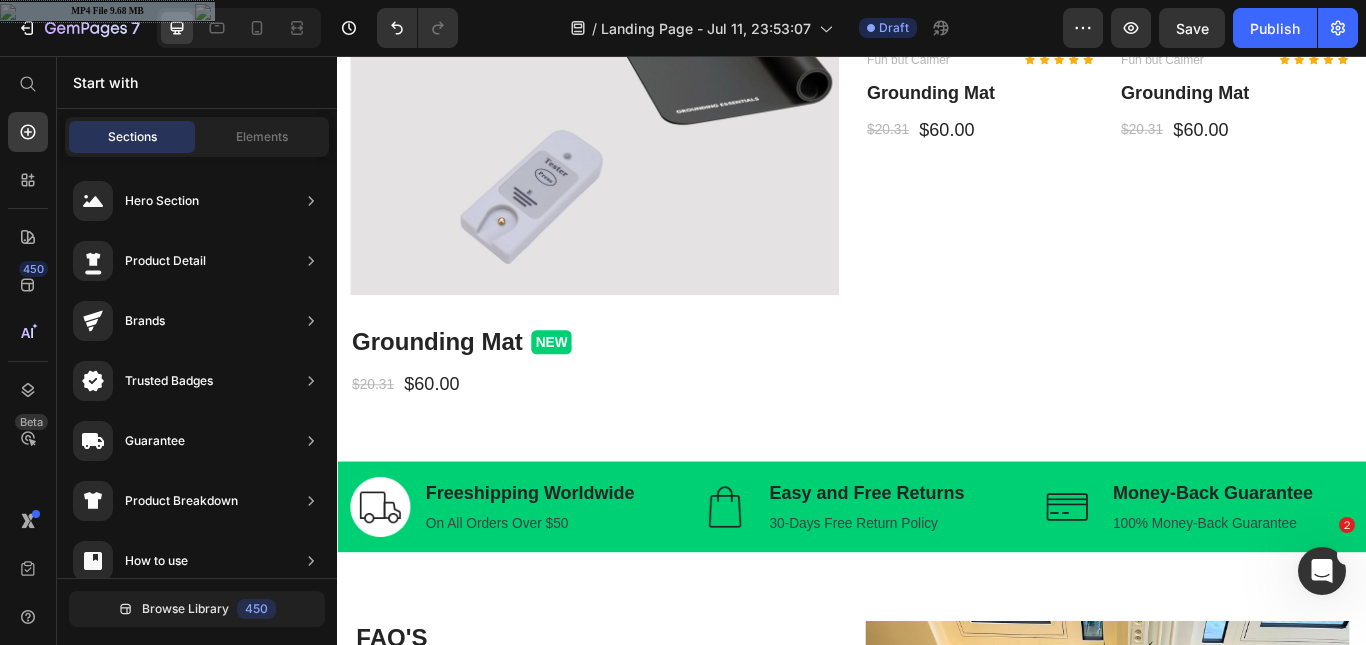 scroll, scrollTop: 3732, scrollLeft: 0, axis: vertical 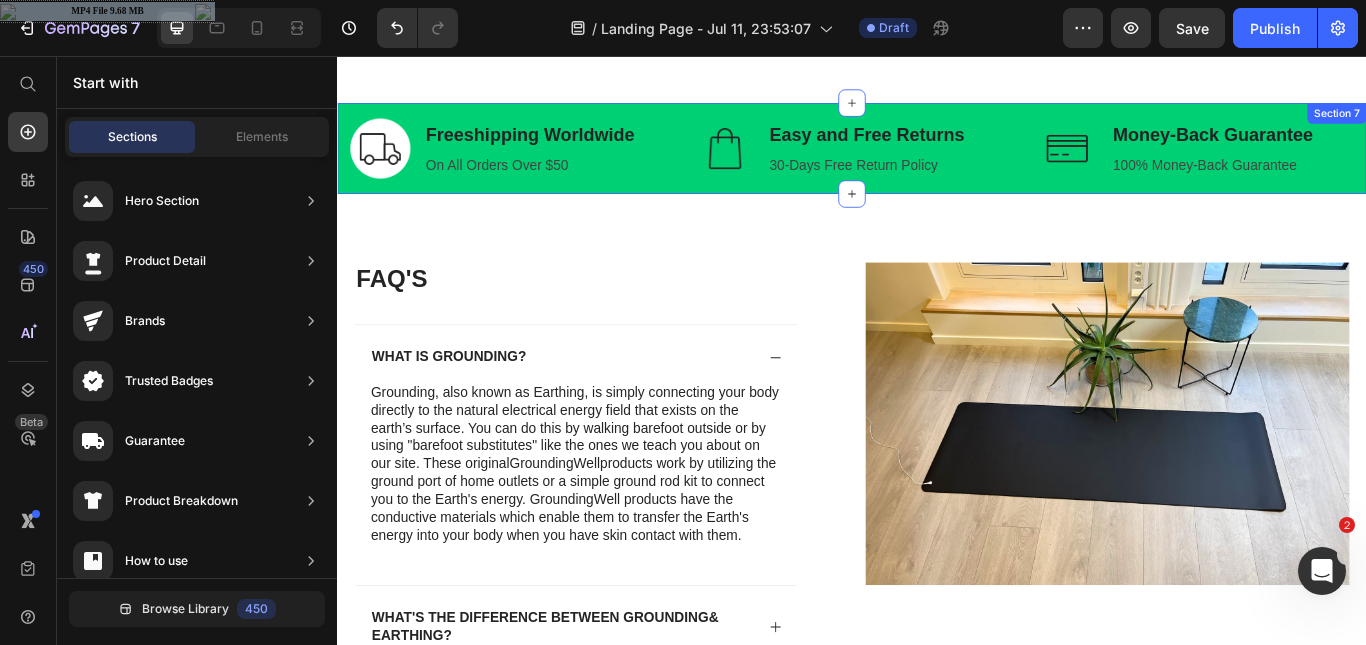 click on "Image Freeshipping Worldwide Text block On All Orders Over $50 Text block Row Image Easy and Free Returns Text block 30-Days Free Return Policy Text block Row Image Money-Back Guarantee Text block 100% Money-Back Guarantee Text block Row Row Try the sock club for only $10.00 Text block 10,000+ 5-star Reviews Text block Free shipping on orders over $50 Text block Carousel Row Section 7" at bounding box center (937, 164) 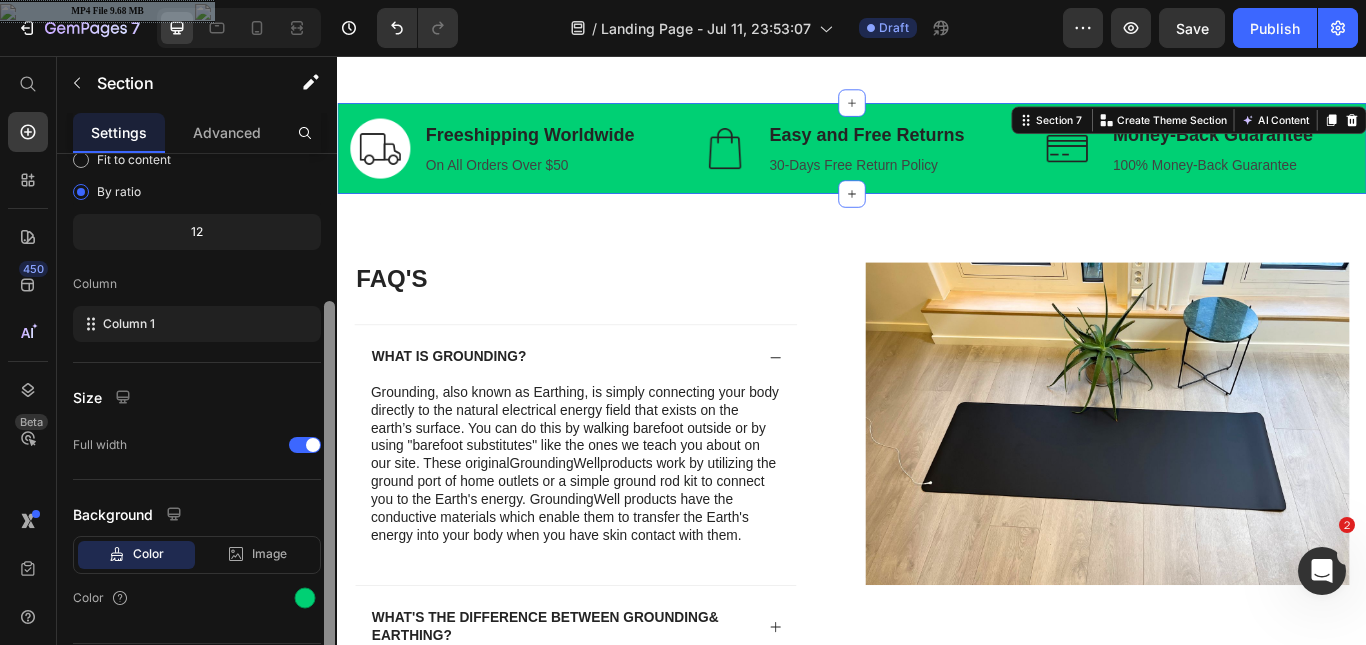 scroll, scrollTop: 209, scrollLeft: 0, axis: vertical 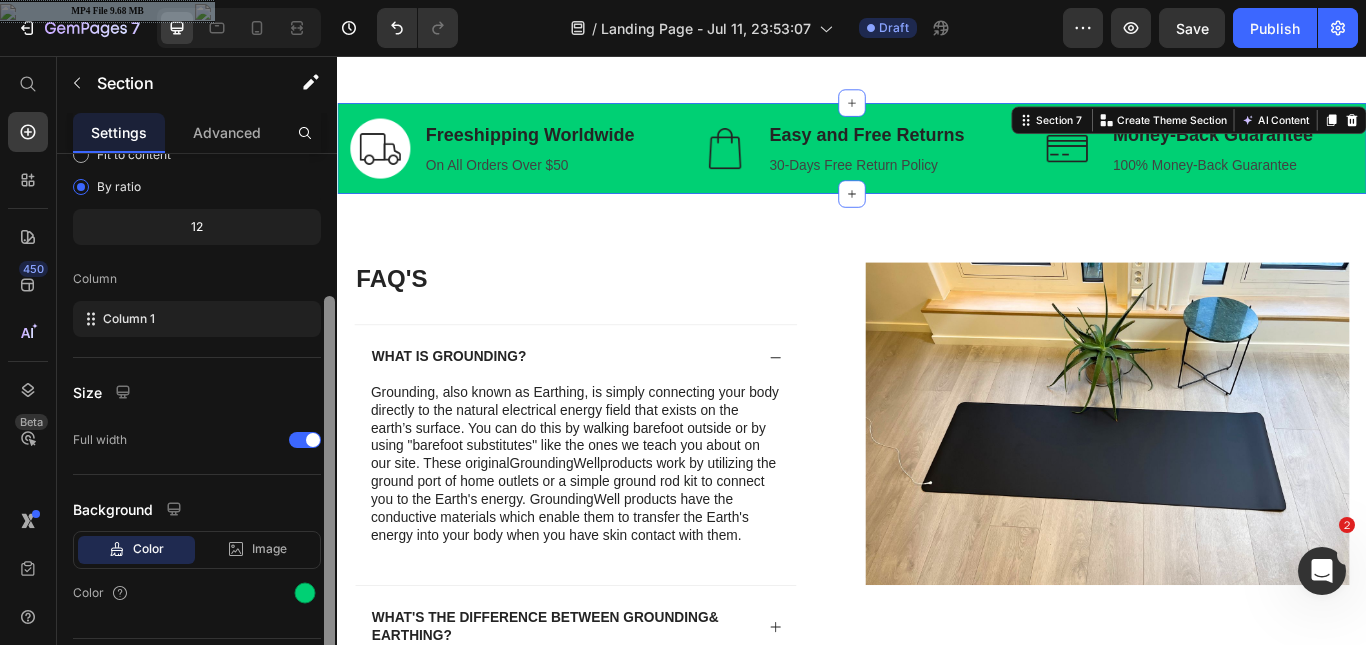 drag, startPoint x: 329, startPoint y: 352, endPoint x: 318, endPoint y: 494, distance: 142.42542 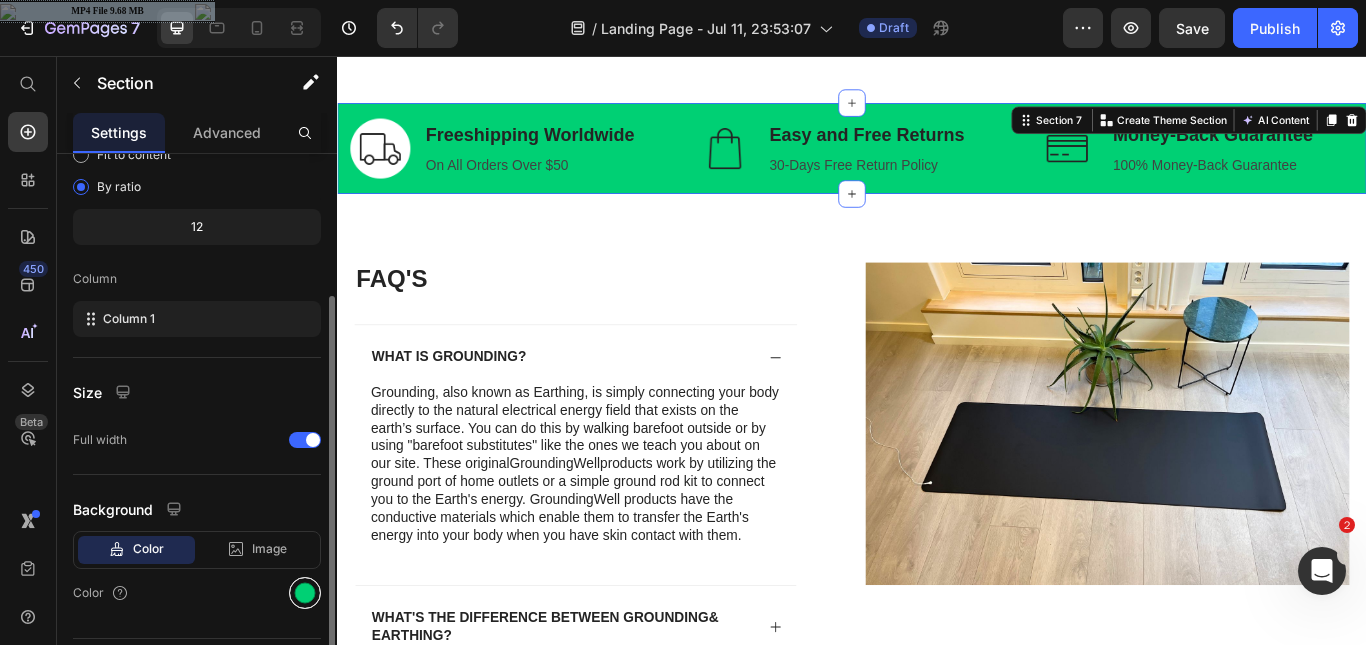 click at bounding box center [305, 593] 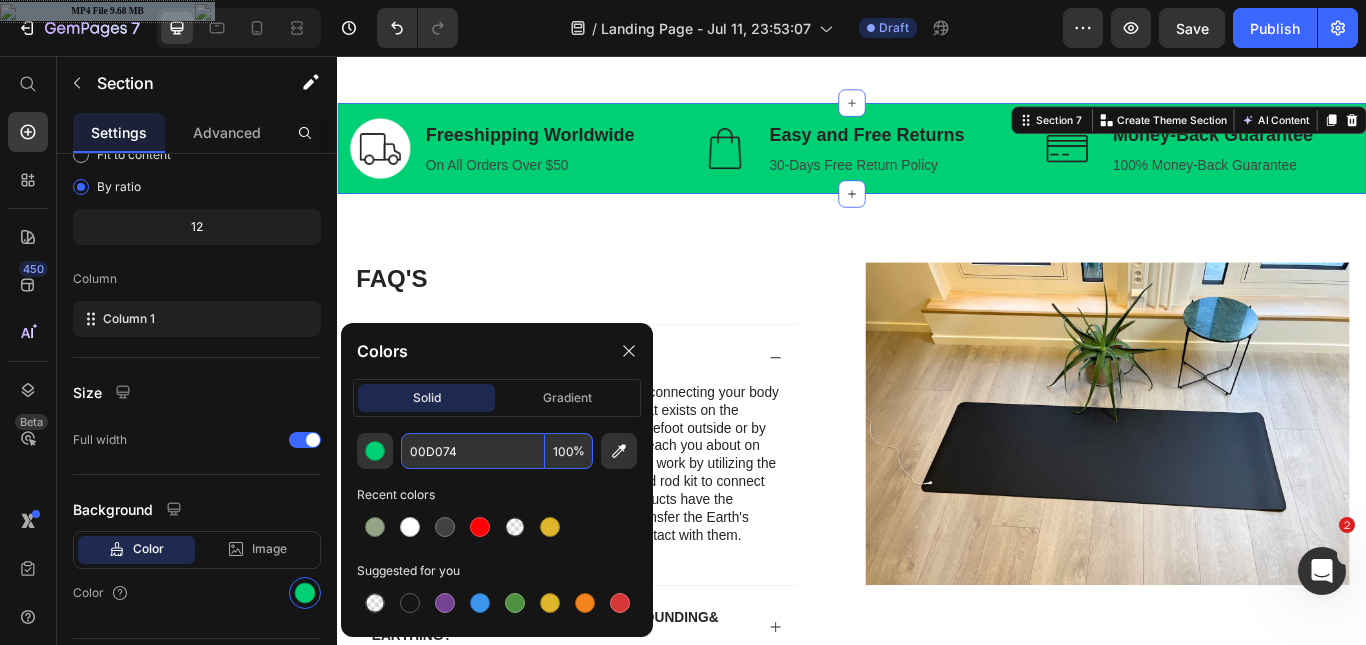 click on "00D074" at bounding box center (473, 451) 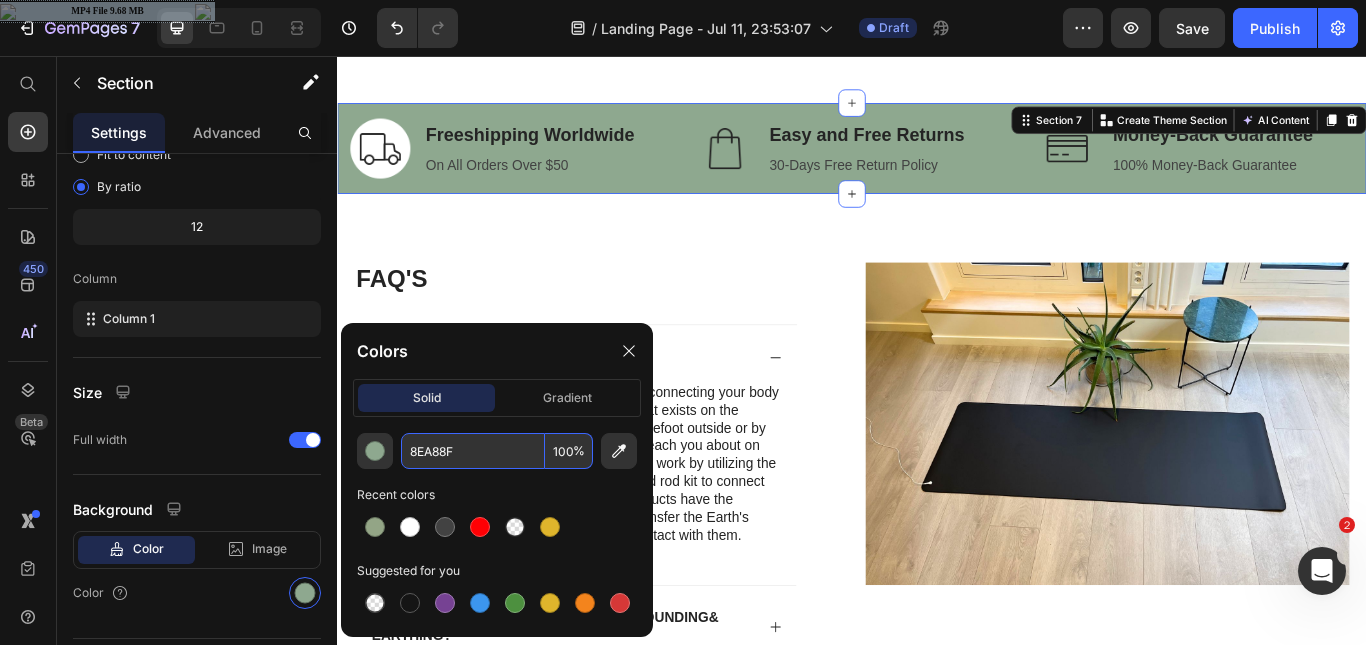 type on "8EA88F" 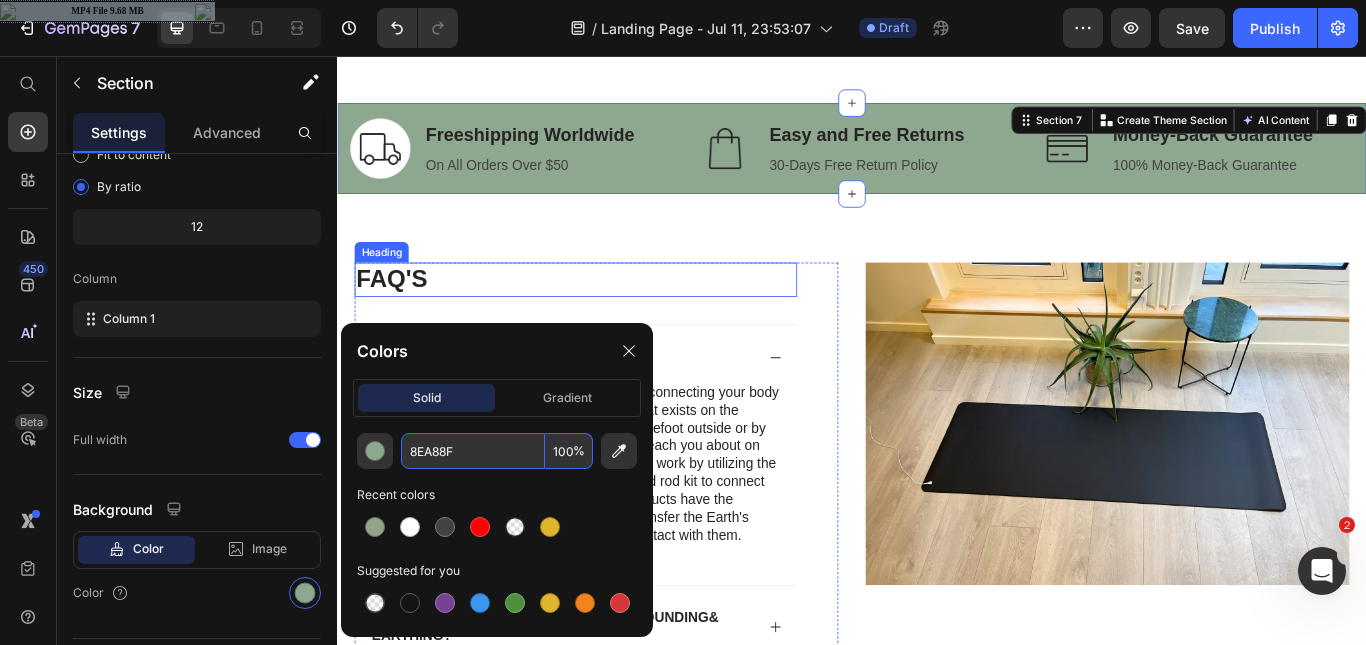 click on "faq's" at bounding box center [615, 317] 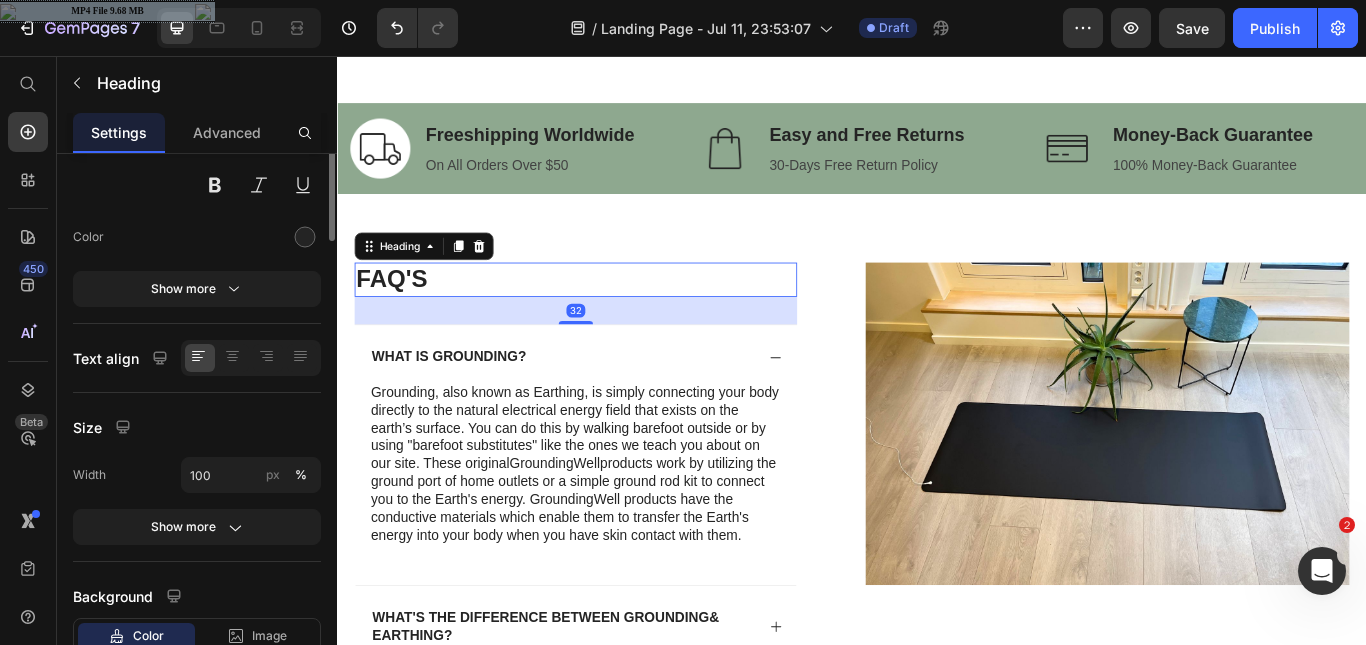 scroll, scrollTop: 0, scrollLeft: 0, axis: both 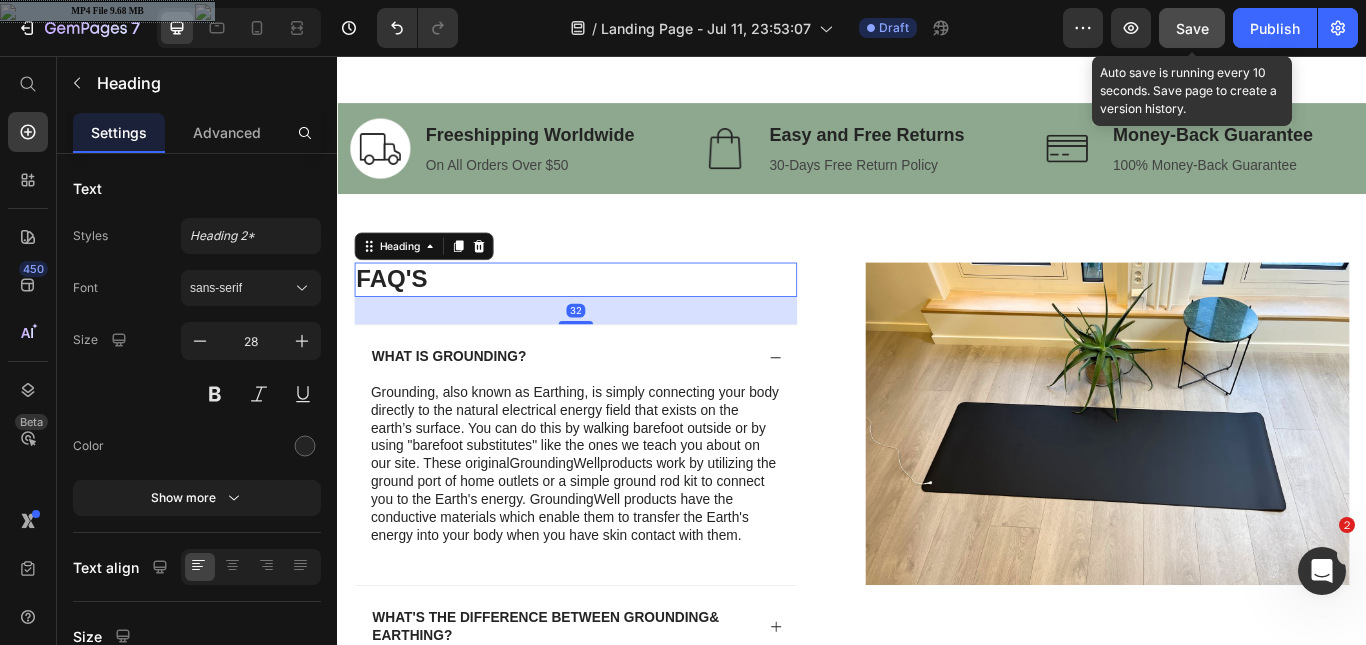 click on "Save" at bounding box center [1192, 28] 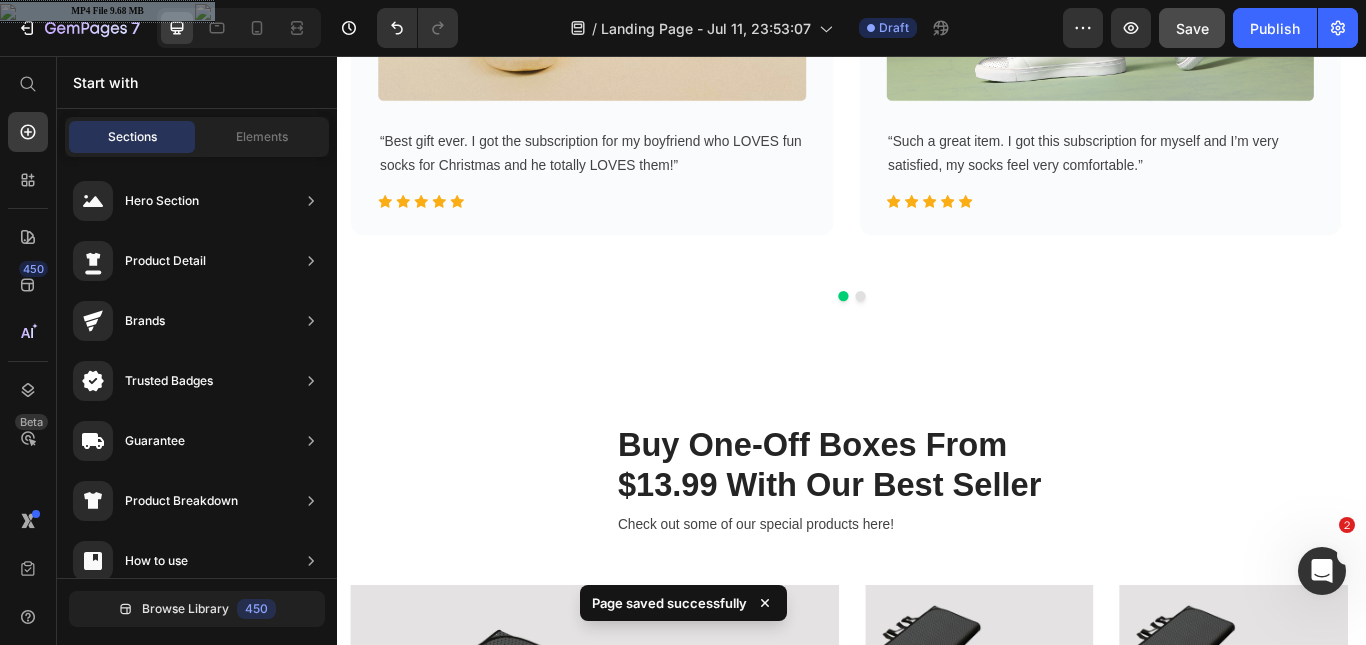 scroll, scrollTop: 2855, scrollLeft: 0, axis: vertical 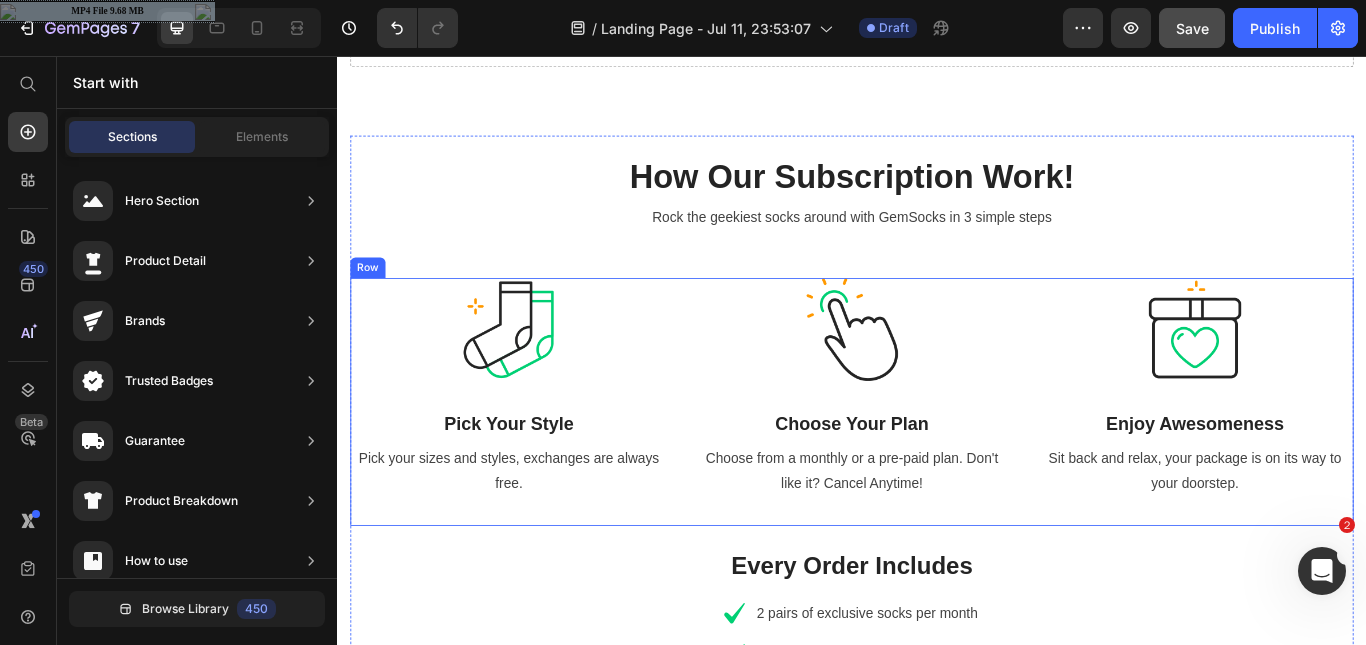 click on "Image Pick Your Style Heading Pick your sizes and styles, exchanges are always free. Text block Row Image Choose Your Plan Heading Choose from a monthly or a pre-paid plan. Don't like it? Cancel Anytime! Text block Row Image Enjoy Awesomeness Heading Sit back and relax, your package is on its way to your doorstep. Text block Row Row" at bounding box center (937, 459) 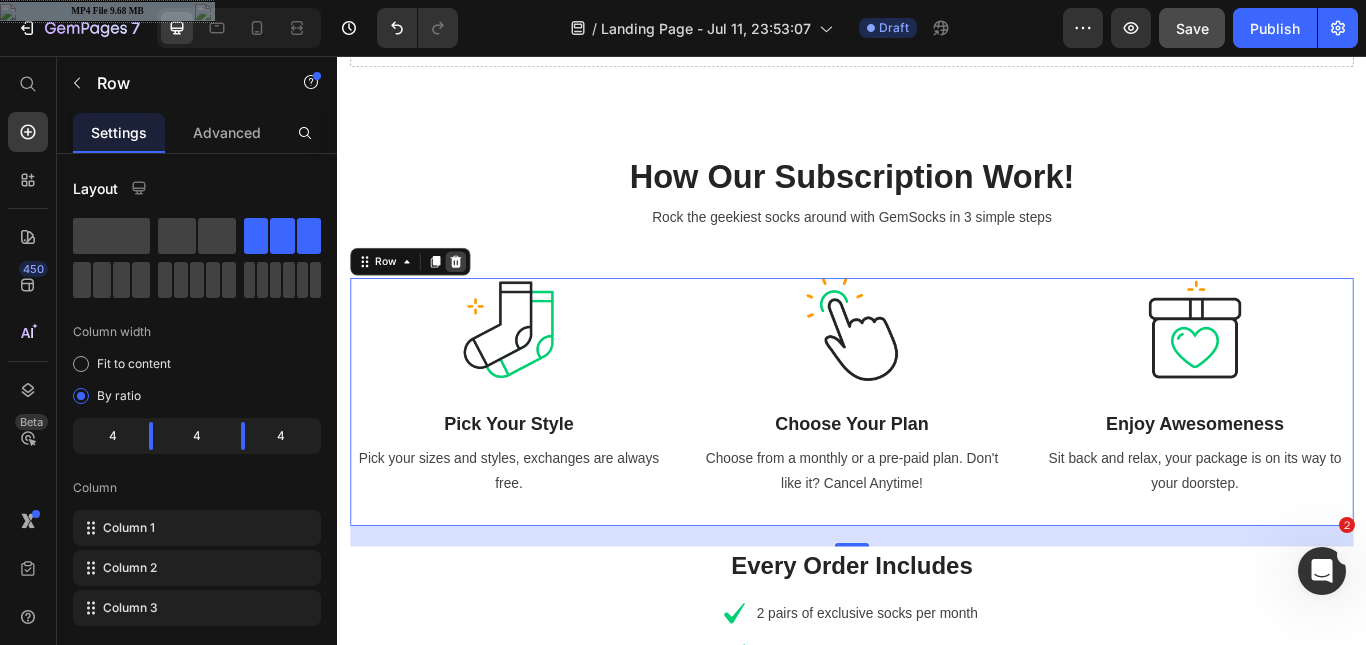 click 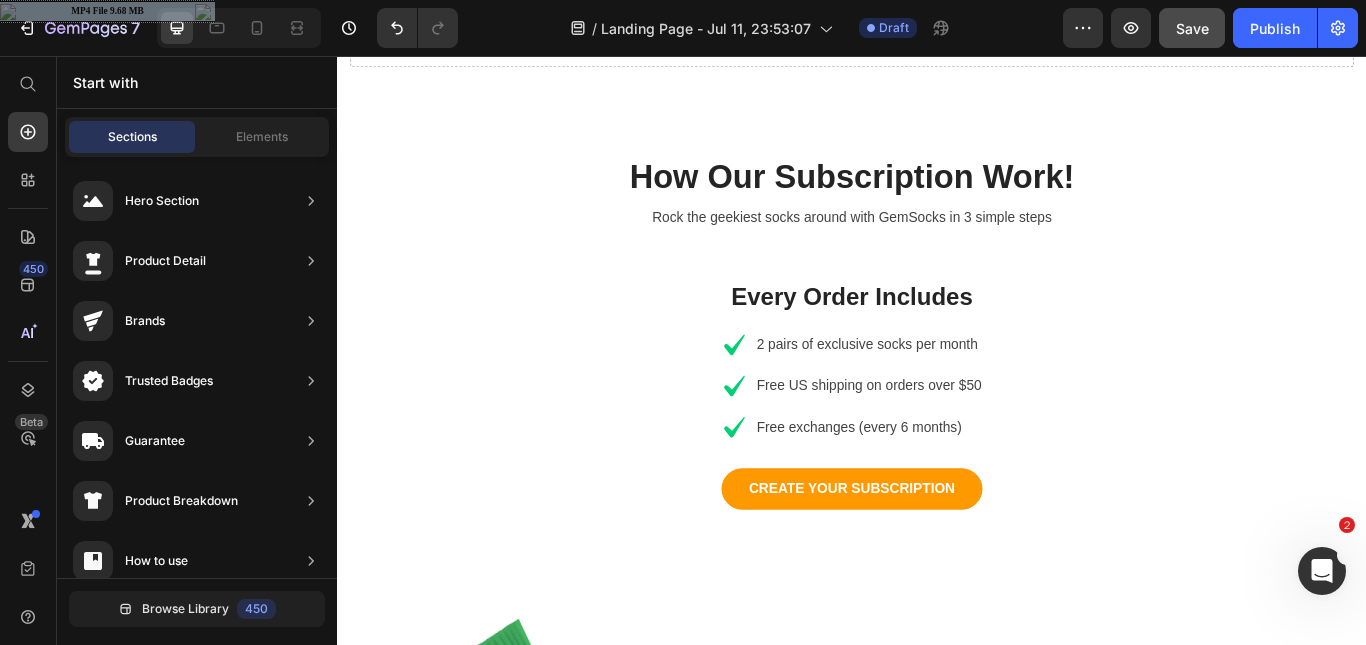 scroll, scrollTop: 123, scrollLeft: 0, axis: vertical 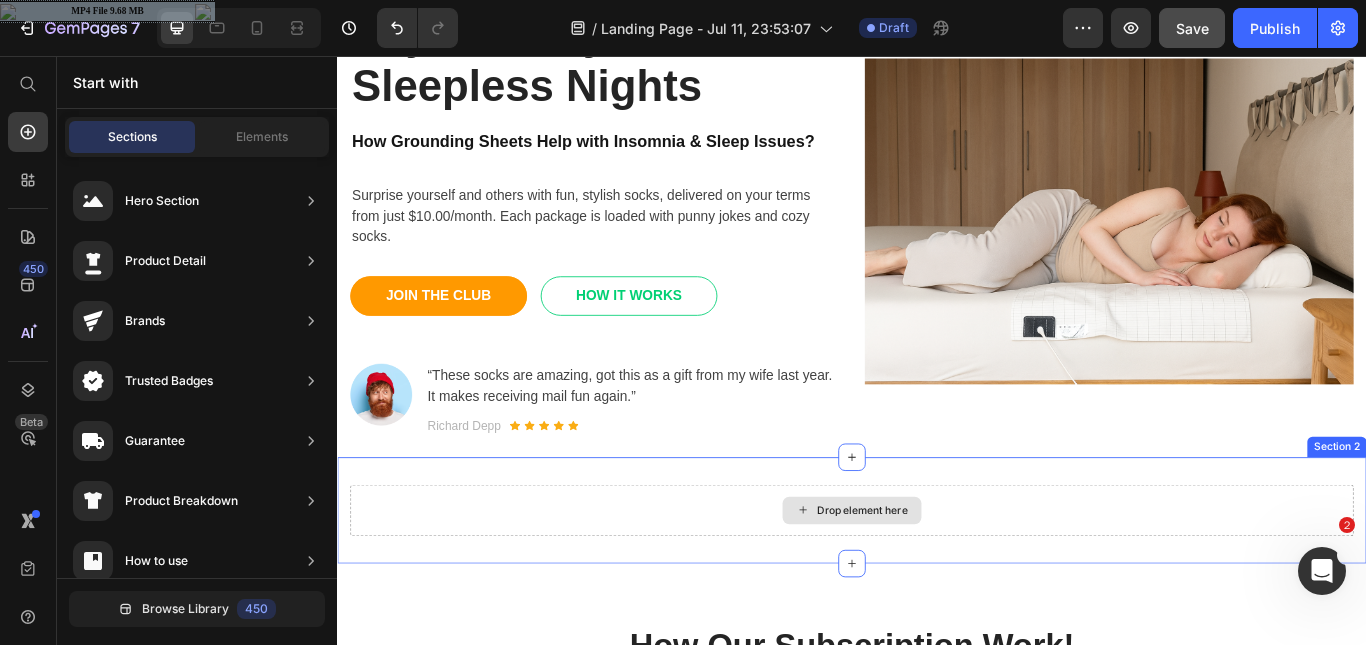 click on "Drop element here" at bounding box center [937, 586] 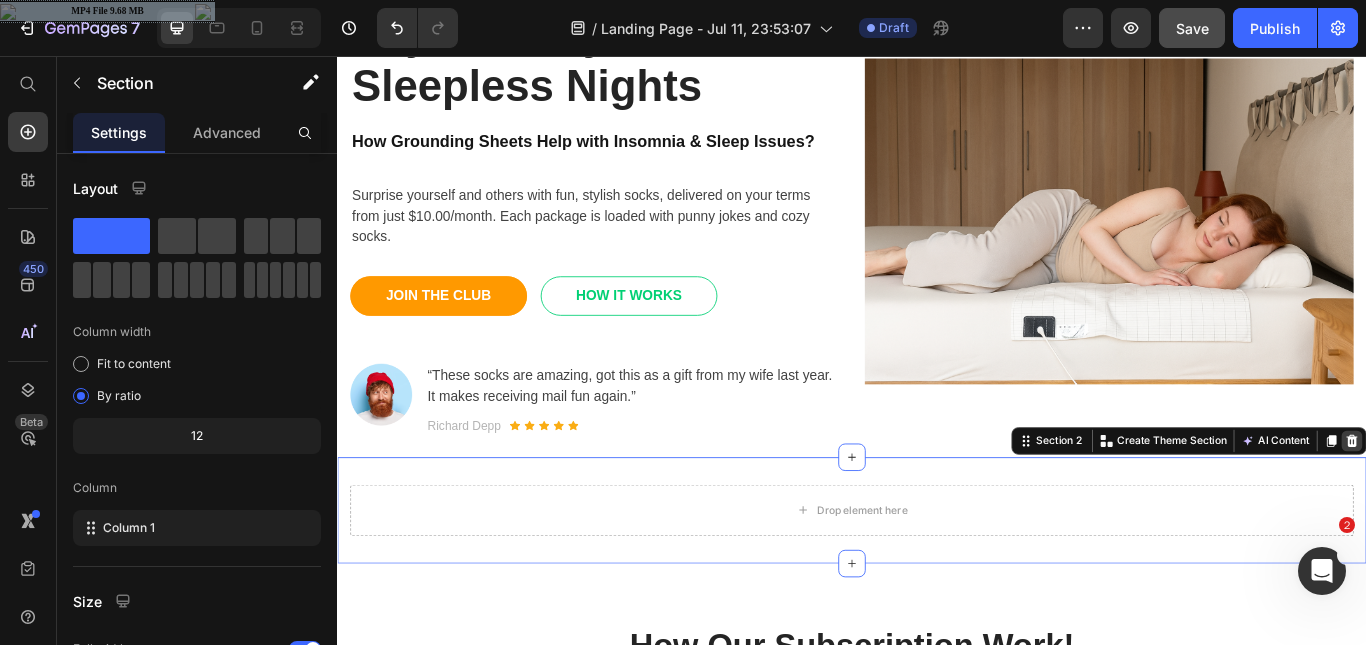 click 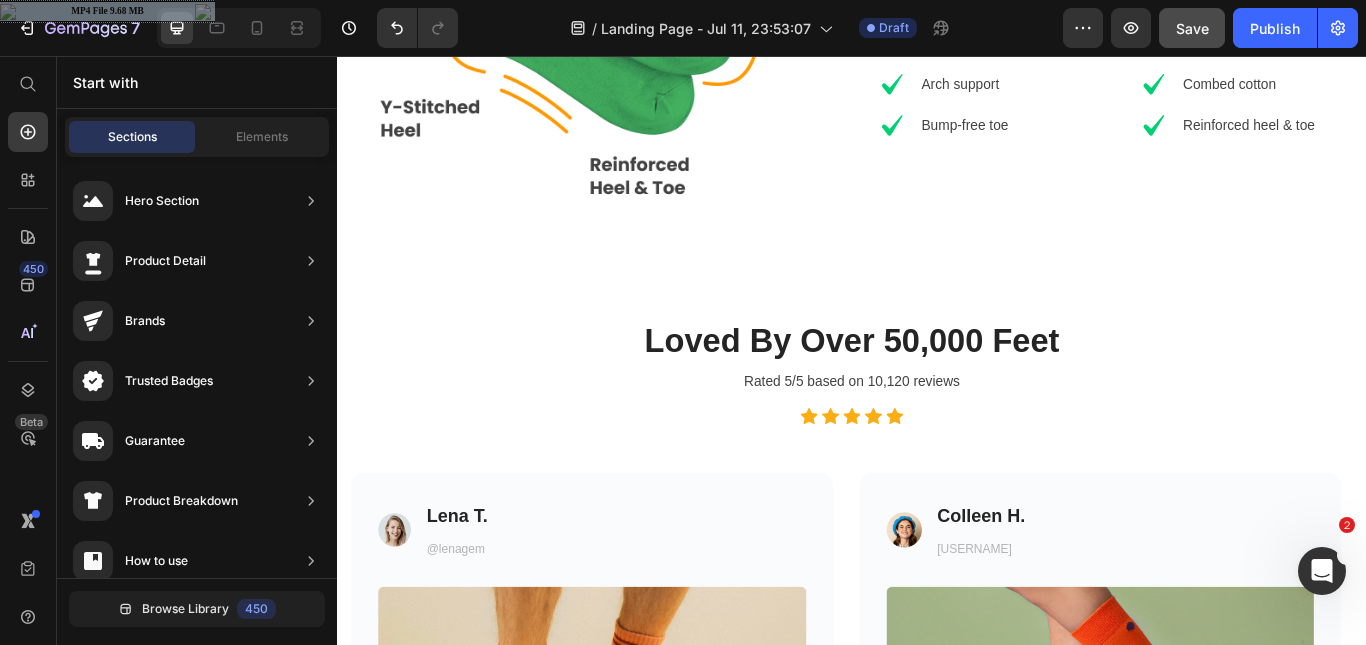 scroll, scrollTop: 2015, scrollLeft: 0, axis: vertical 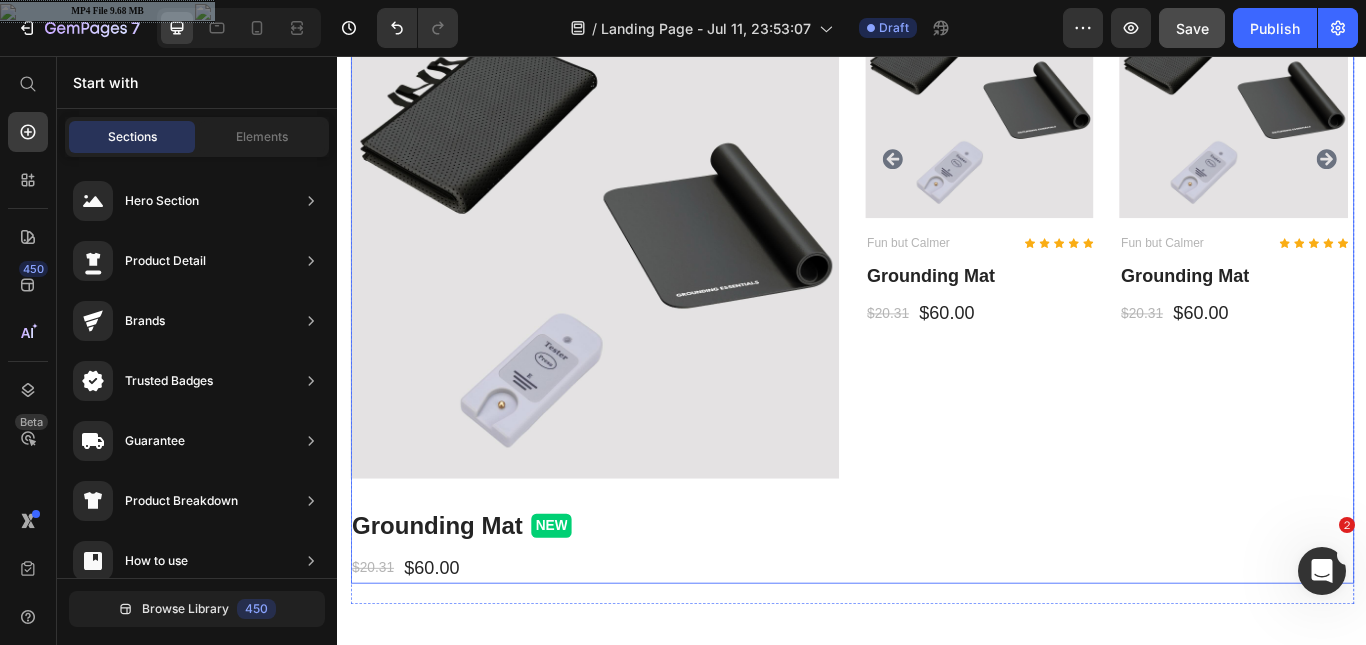 click on "Product Images & Gallery Fun but Calmer Text block                Icon                Icon                Icon                Icon                Icon Icon List Hoz Row Grounding Mat Product Title $20.31 Product Price $60.00 Product Price Row Product Product Images & Gallery Fun but Calmer Text block                Icon                Icon                Icon                Icon                Icon Icon List Hoz Row Grounding Mat Product Title $20.31 Product Price $60.00 Product Price Row Product Product Images & Gallery Fun but Calmer Text block                Icon                Icon                Icon                Icon                Icon Icon List Hoz Row Grounding Mat Product Title $20.31 Product Price $60.00 Product Price Row Product Product Images & Gallery Fun but Calmer Text block                Icon                Icon                Icon                Icon                Icon Icon List Hoz Row Grounding Mat Product Title $20.31 Product Price $60.00 Product Price Row Product" at bounding box center [1237, 325] 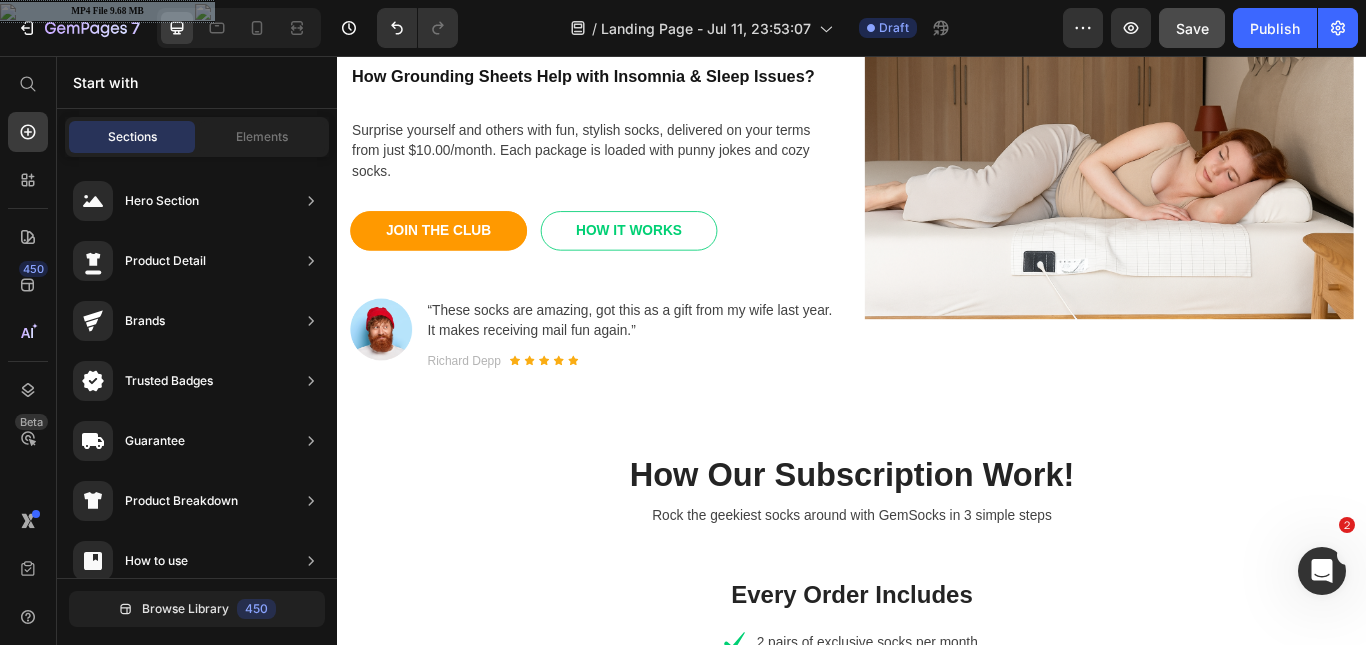 scroll, scrollTop: 0, scrollLeft: 0, axis: both 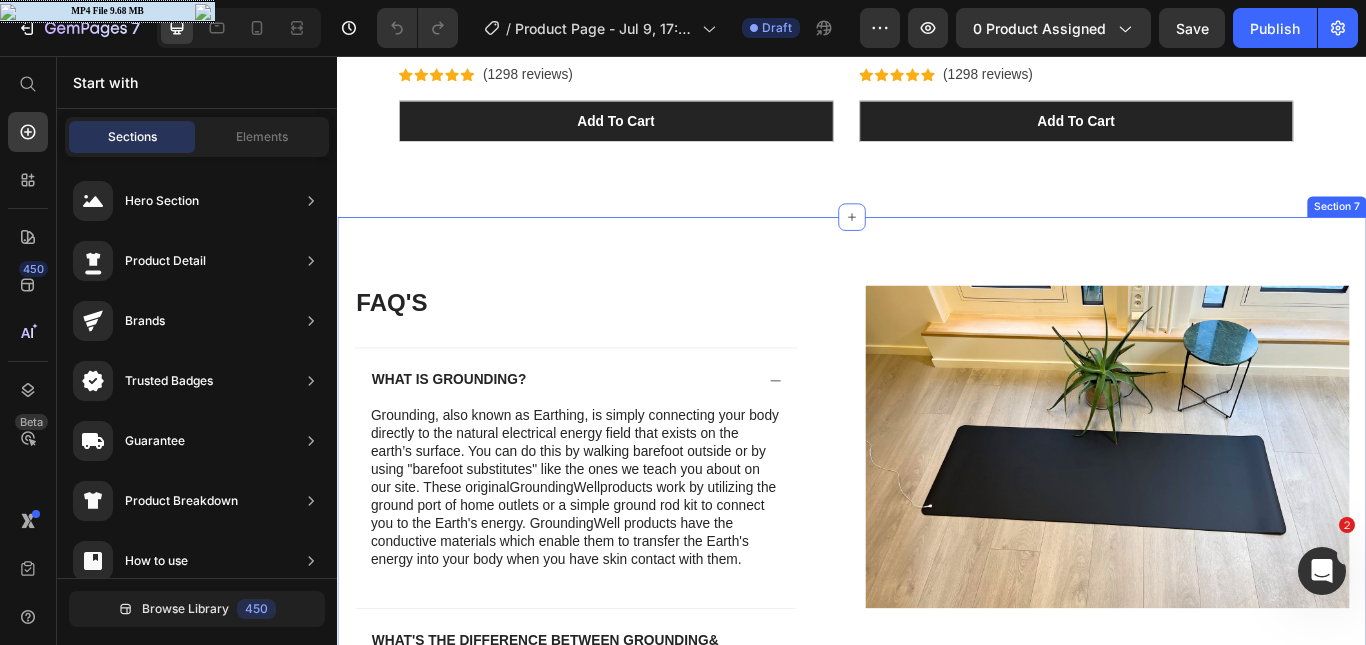 click on "faq's Heading
what is grounding? Grounding, also known as Earthing, is simply connecting your body directly to the natural electrical energy field that exists on the earth’s surface. You can do this by walking barefoot outside or by using "barefoot substitutes" like the ones we teach you about on our site. These original  GroundingWell  products work by utilizing the ground port of home outlets or a simple ground rod kit to connect you to the Earth's energy. GroundingWell products have the conductive materials which enable them to transfer the Earth's energy into your body when you have skin contact with them.   Text Block
what's the difference between grounding& earthing?
what's the technology behind grounding products?
how does earthing affect cats and dogs& other indoor animals? Accordion Row Image Section 7" at bounding box center (937, 637) 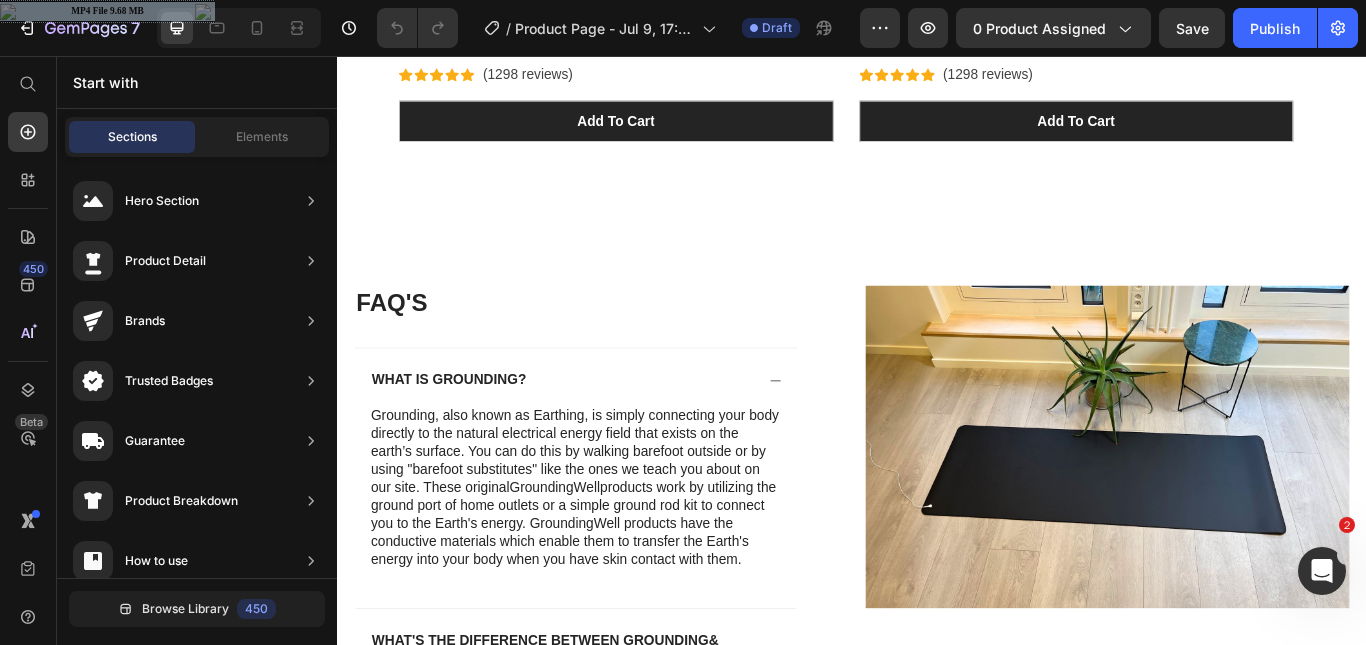 scroll, scrollTop: 6824, scrollLeft: 0, axis: vertical 